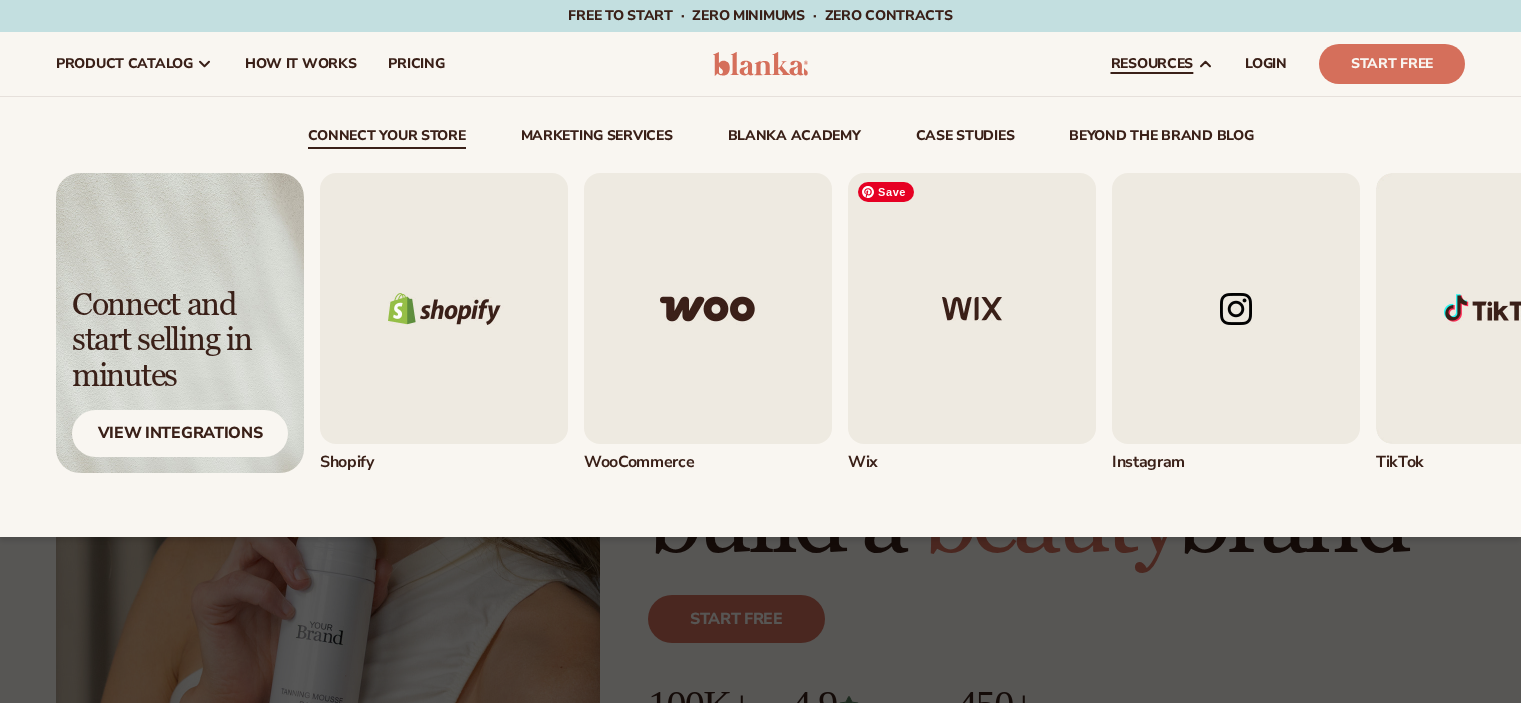 scroll, scrollTop: 0, scrollLeft: 0, axis: both 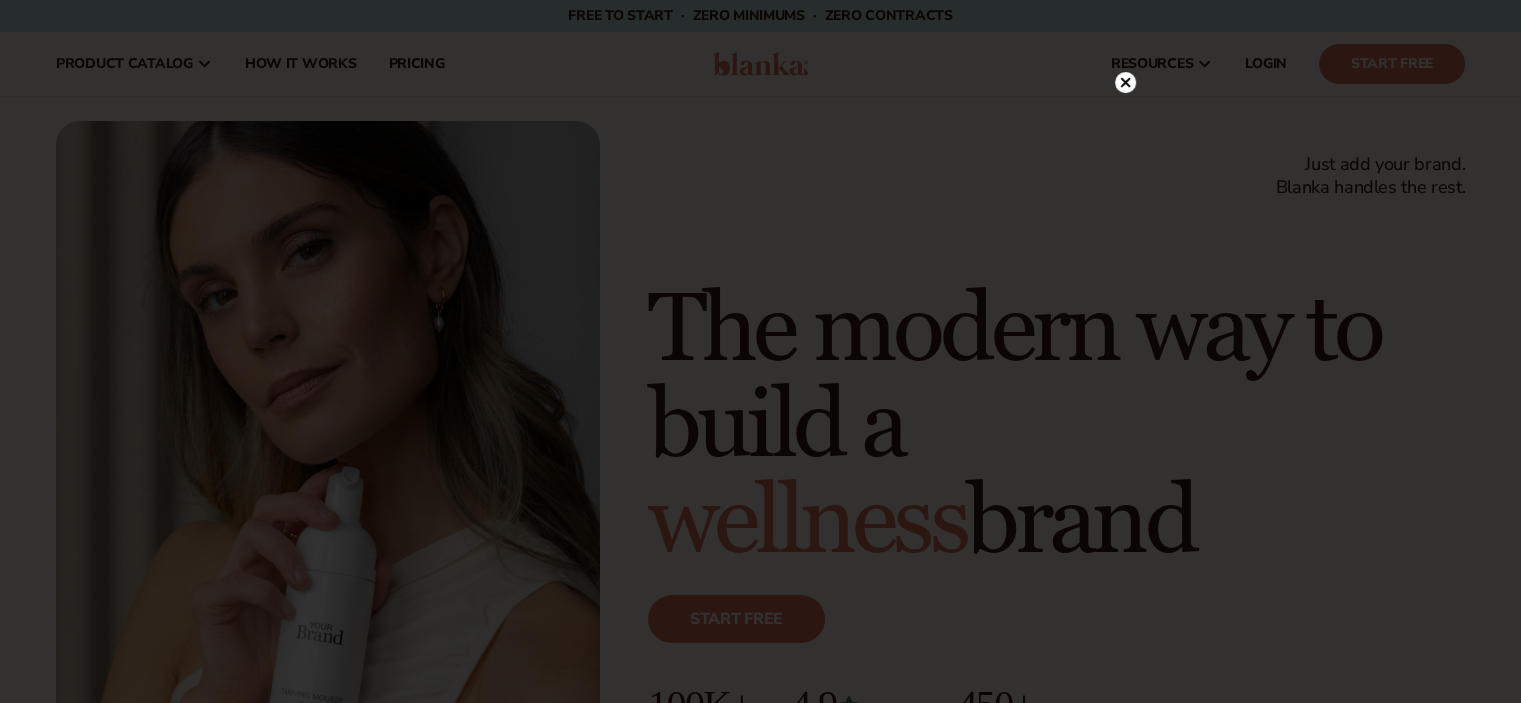 click 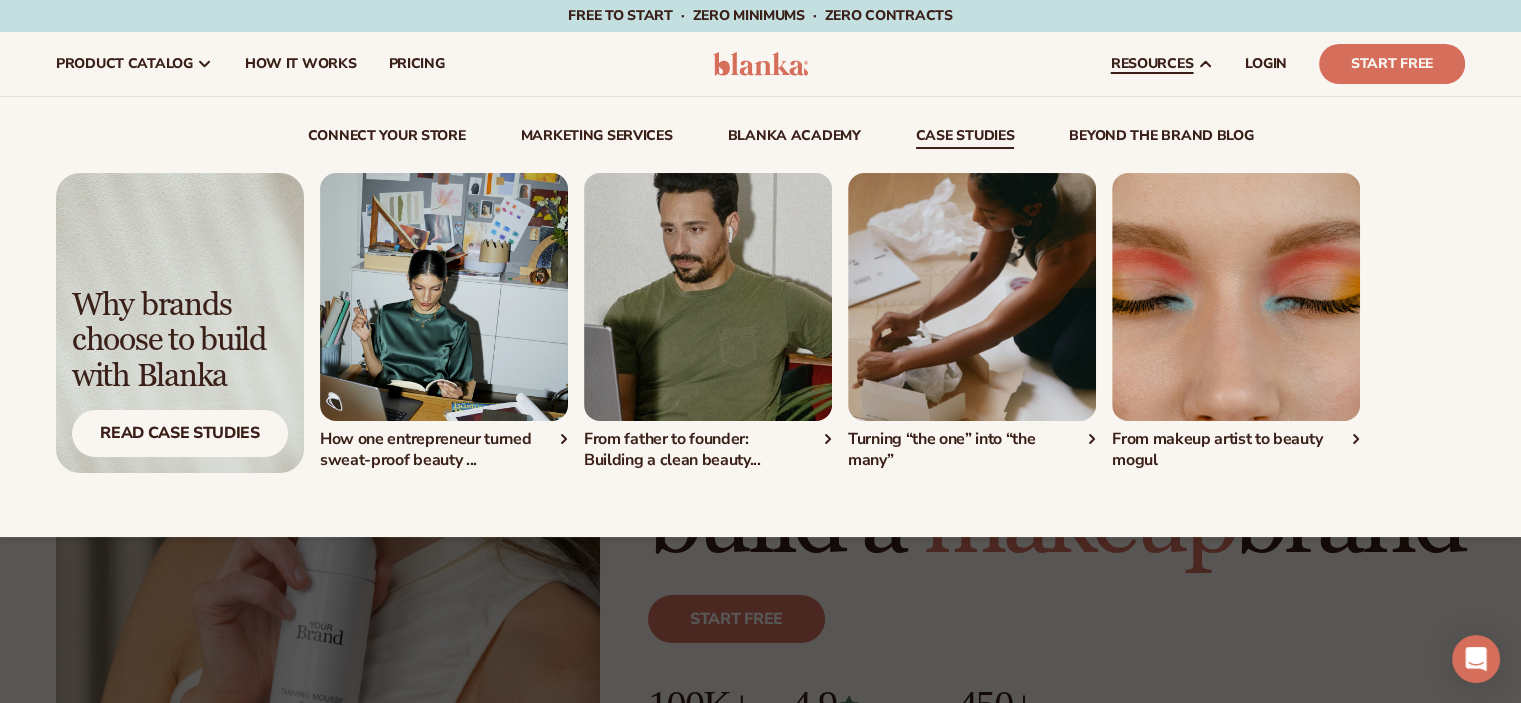 click on "case studies" at bounding box center [965, 139] 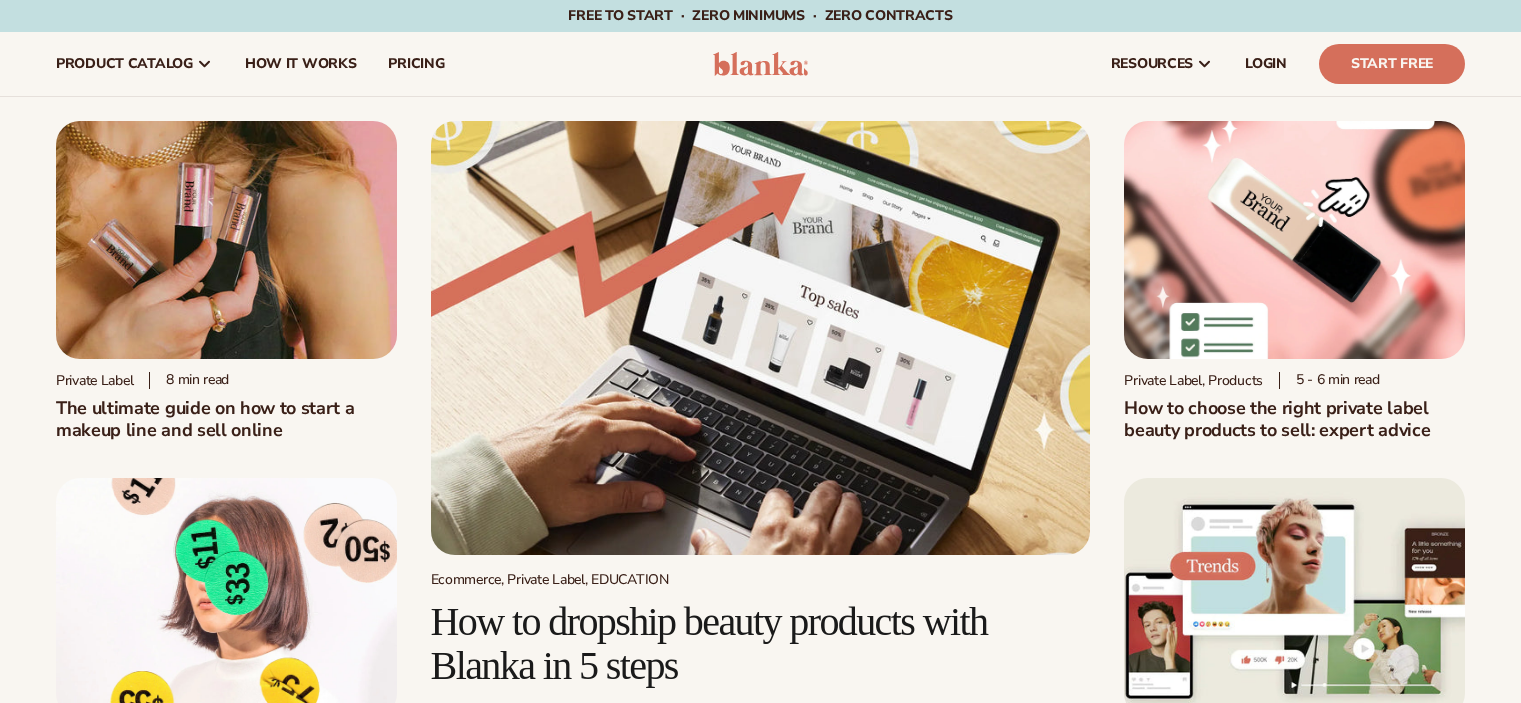 scroll, scrollTop: 0, scrollLeft: 0, axis: both 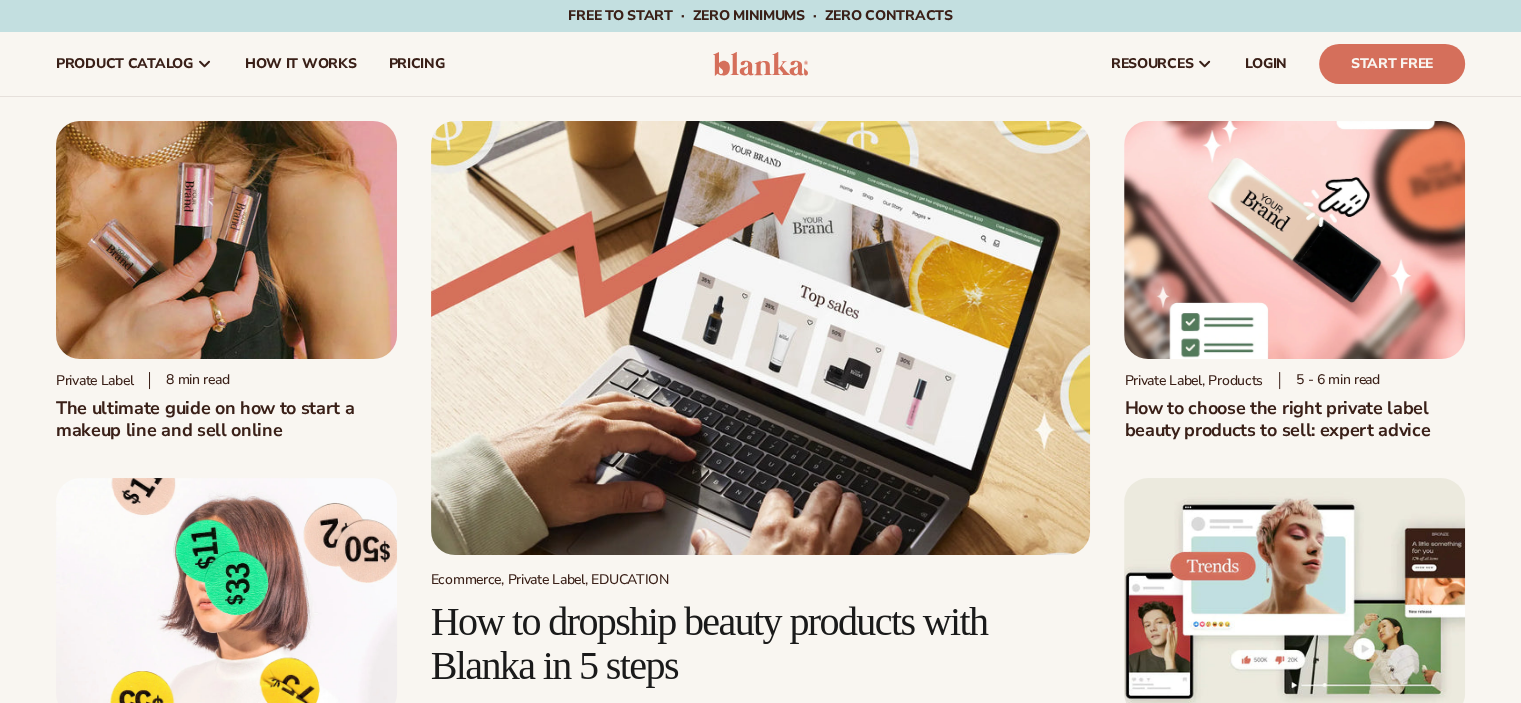 click at bounding box center (226, 240) 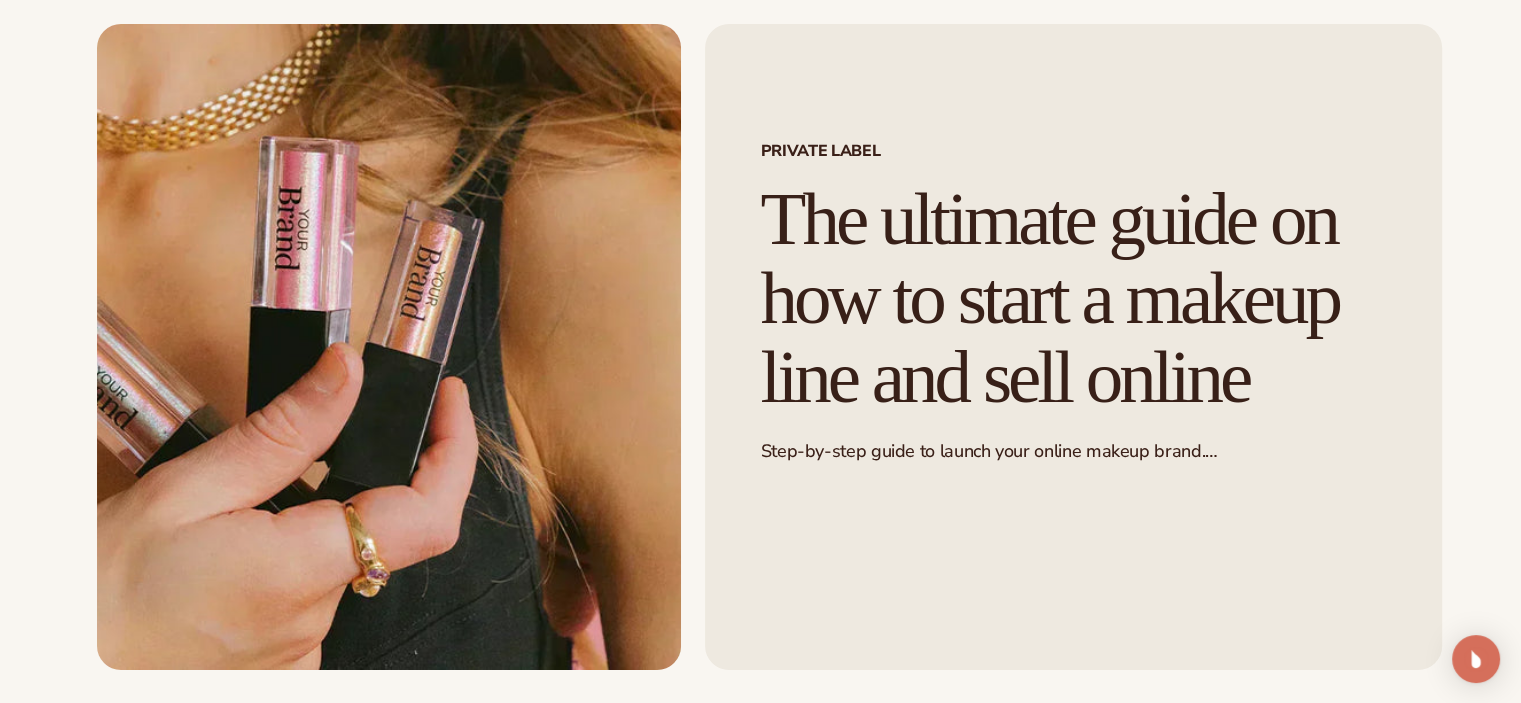scroll, scrollTop: 0, scrollLeft: 0, axis: both 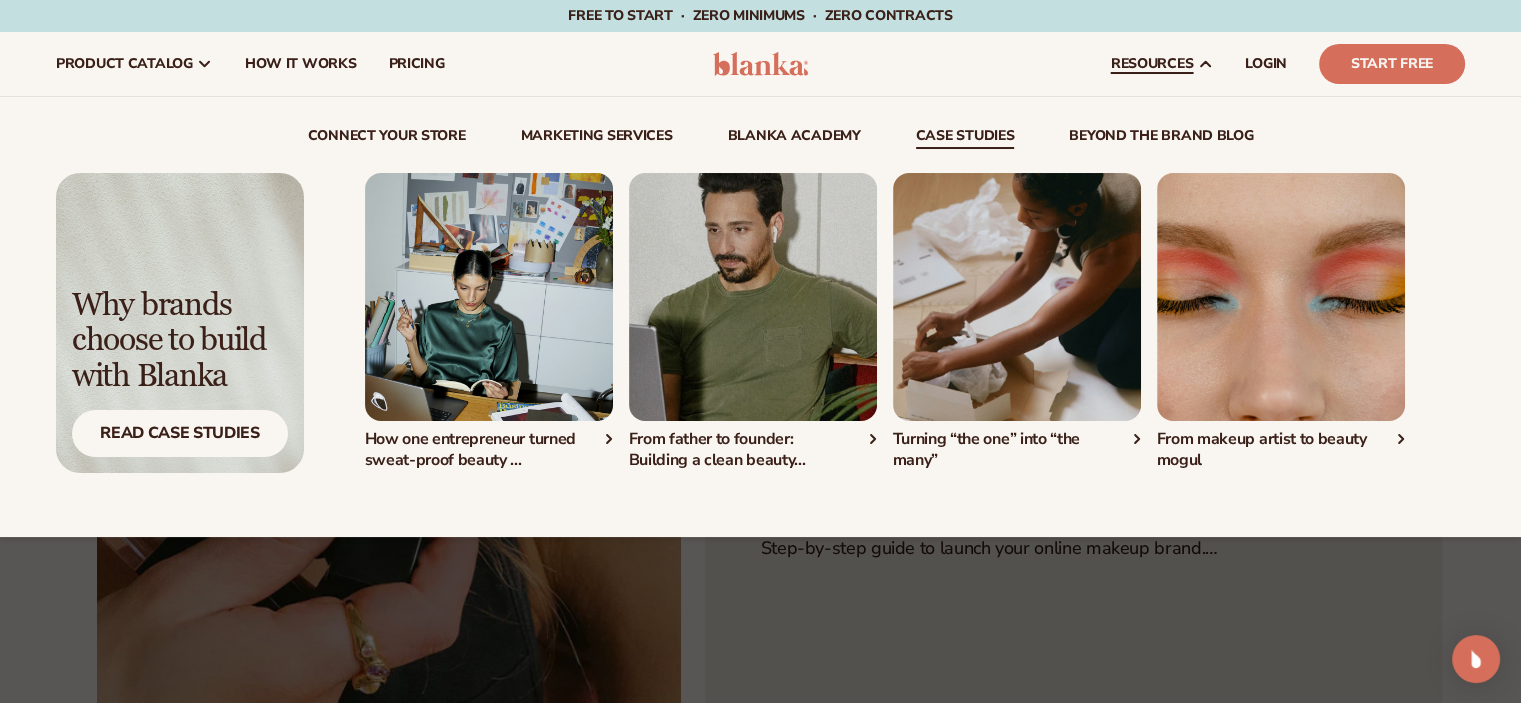 click on "case studies" at bounding box center [965, 139] 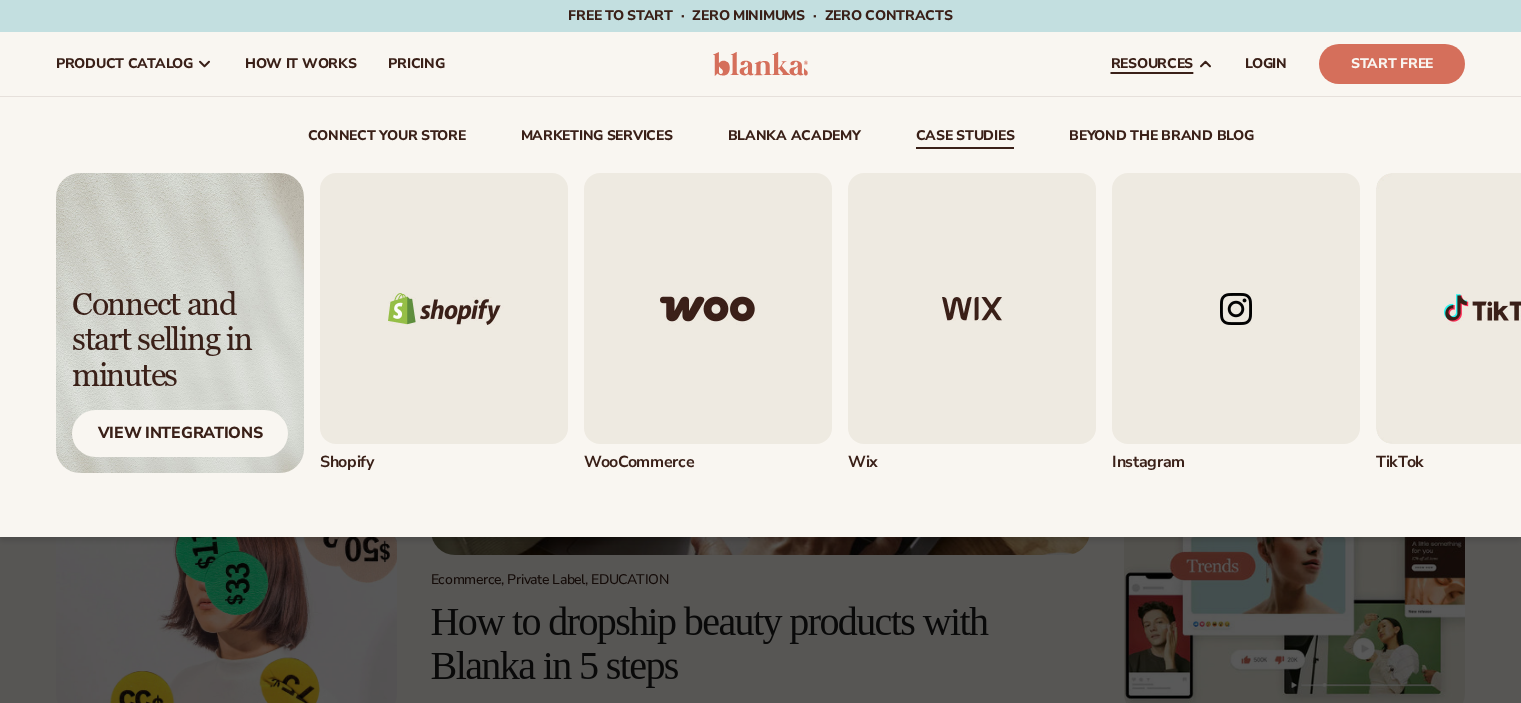 scroll, scrollTop: 0, scrollLeft: 0, axis: both 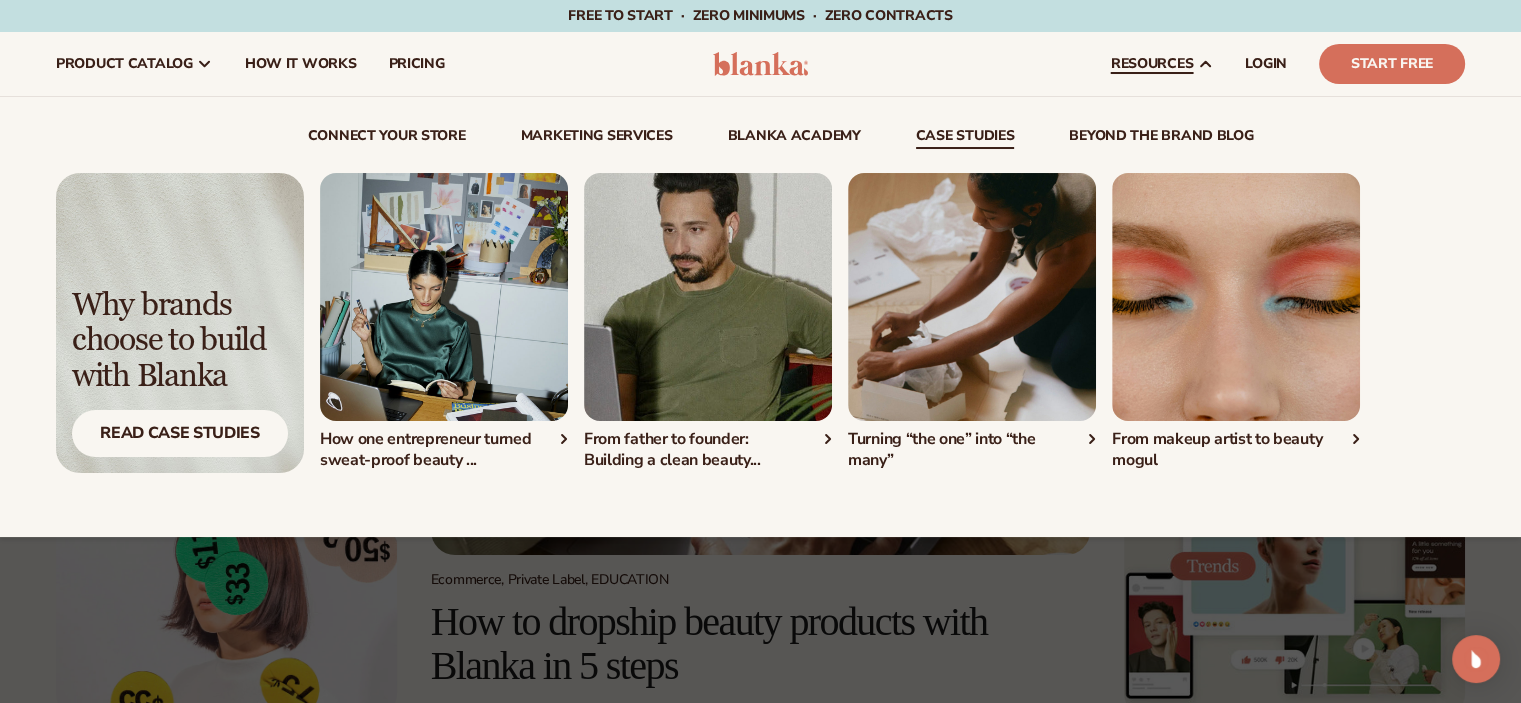click on "From father to founder: Building a clean beauty..." at bounding box center [708, 450] 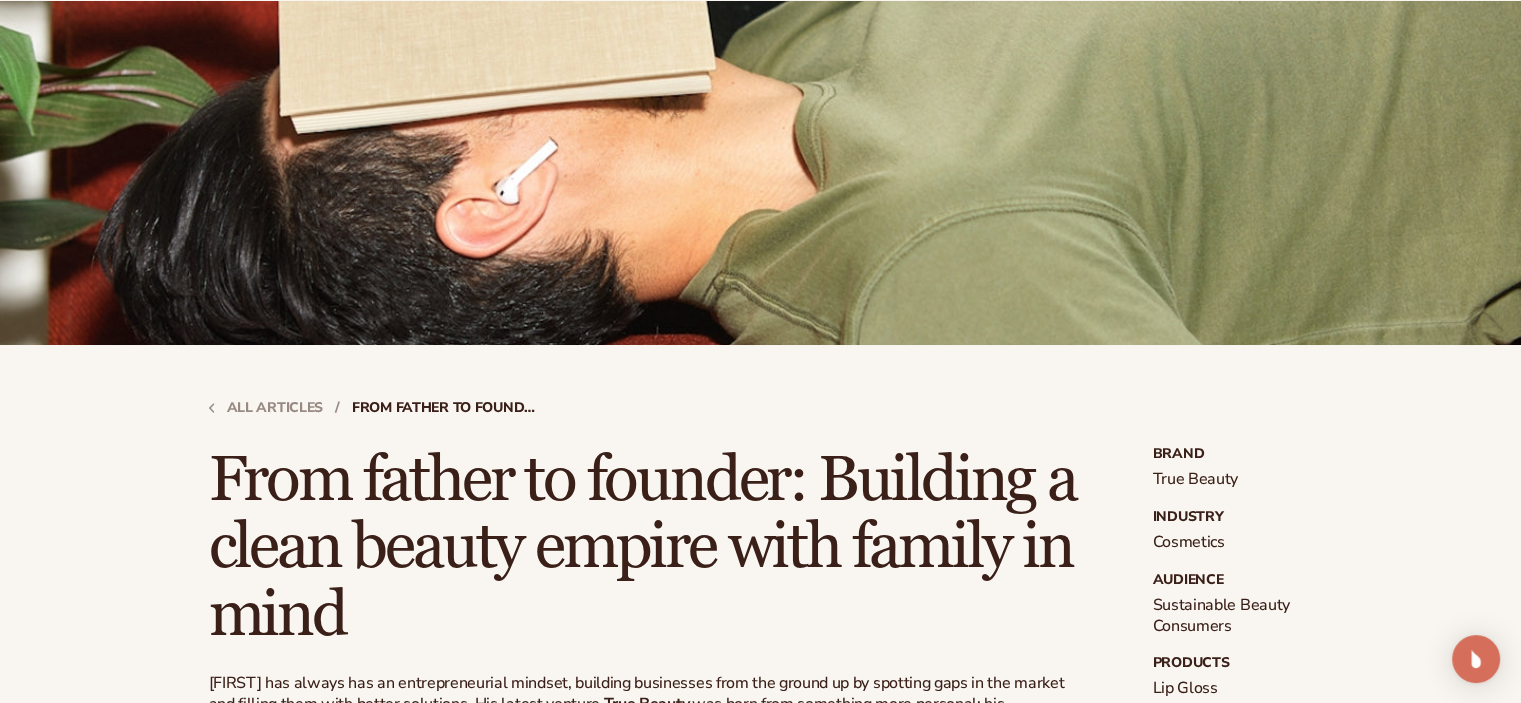 scroll, scrollTop: 500, scrollLeft: 0, axis: vertical 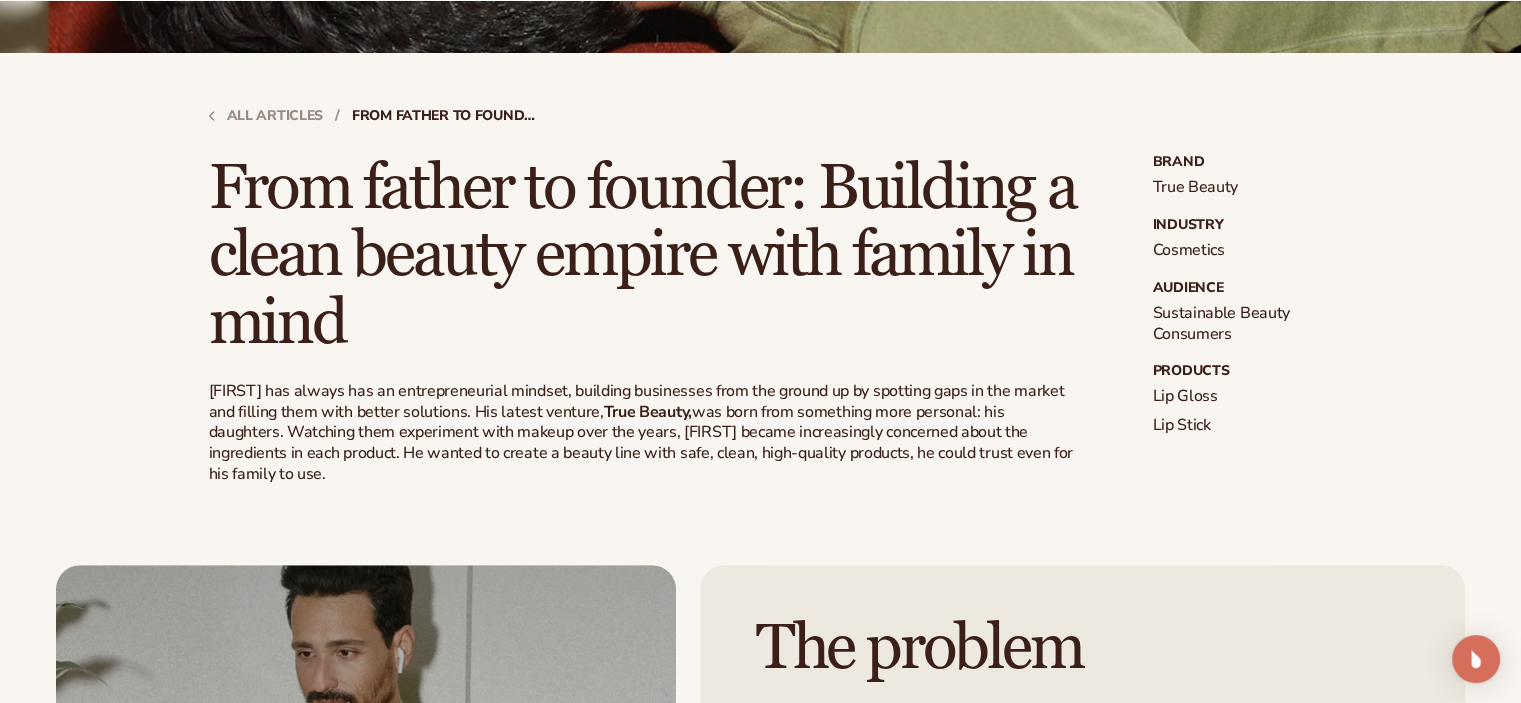 click on "The problem
Mike knew launching a clean beauty brand wouldn’t be easy. The industry is overcrowded already with suppliers prioritizing cutting costs over product integrity. He was determined to build a brand that, not only could customers relay on, but his family would be proud of and be able to stand behind the premium, cruetly-free, North American-made formulas too. Finding a supplier aligned with his vision seemed impossible with most lacking transparency, outsourcing to other countries, and requiring high upfront investment in order to unlock premium products. Until he found Blanka." at bounding box center (760, 718) 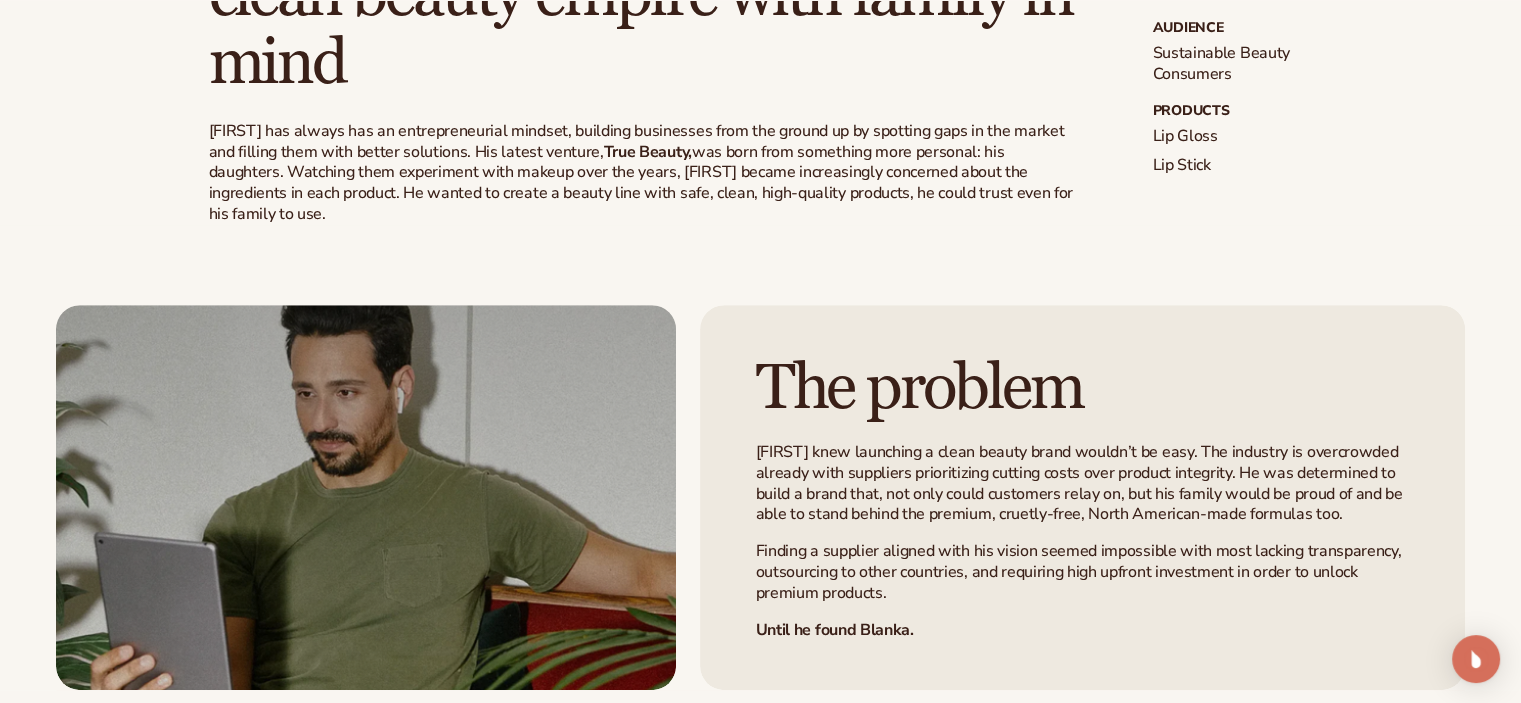 scroll, scrollTop: 900, scrollLeft: 0, axis: vertical 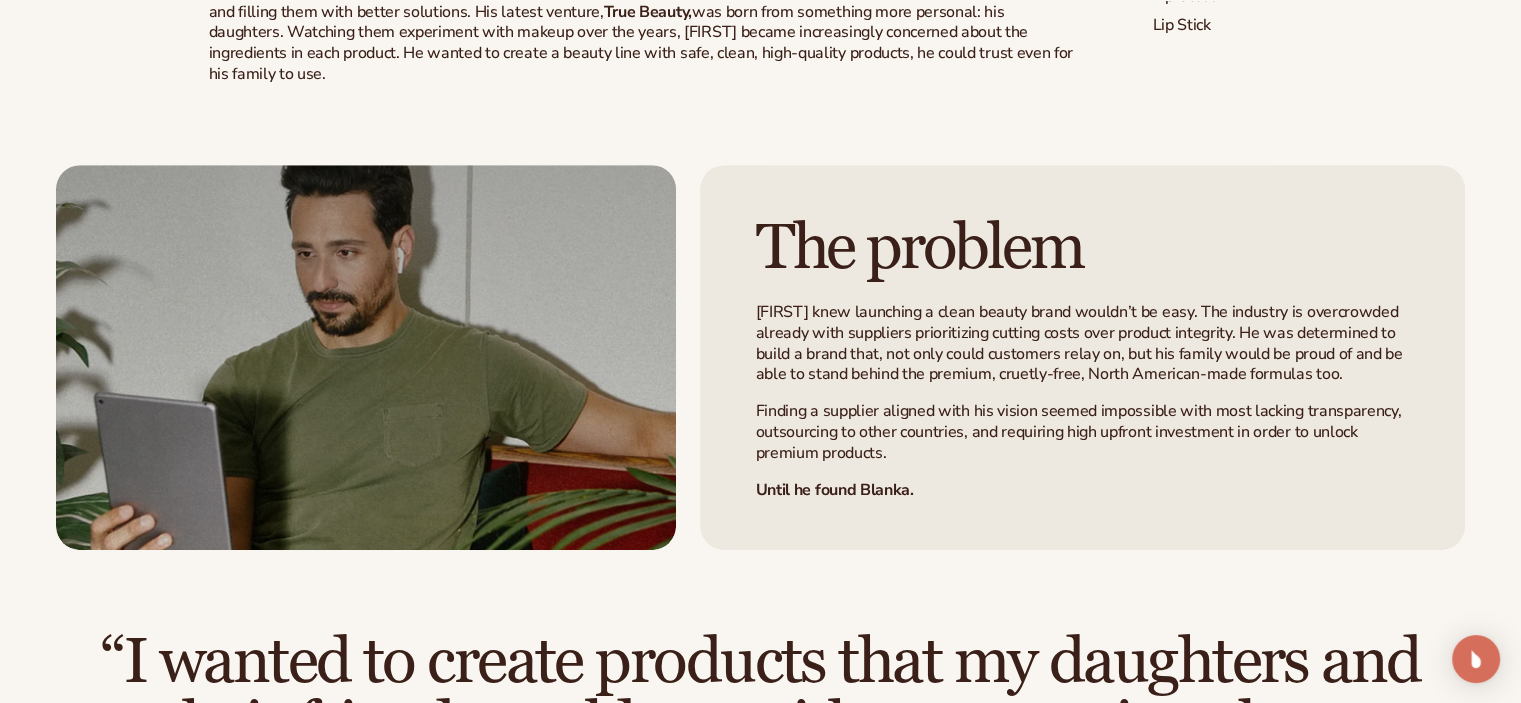 click on "The problem
Mike knew launching a clean beauty brand wouldn’t be easy. The industry is overcrowded already with suppliers prioritizing cutting costs over product integrity. He was determined to build a brand that, not only could customers relay on, but his family would be proud of and be able to stand behind the premium, cruetly-free, North American-made formulas too. Finding a supplier aligned with his vision seemed impossible with most lacking transparency, outsourcing to other countries, and requiring high upfront investment in order to unlock premium products. Until he found Blanka." at bounding box center [760, 358] 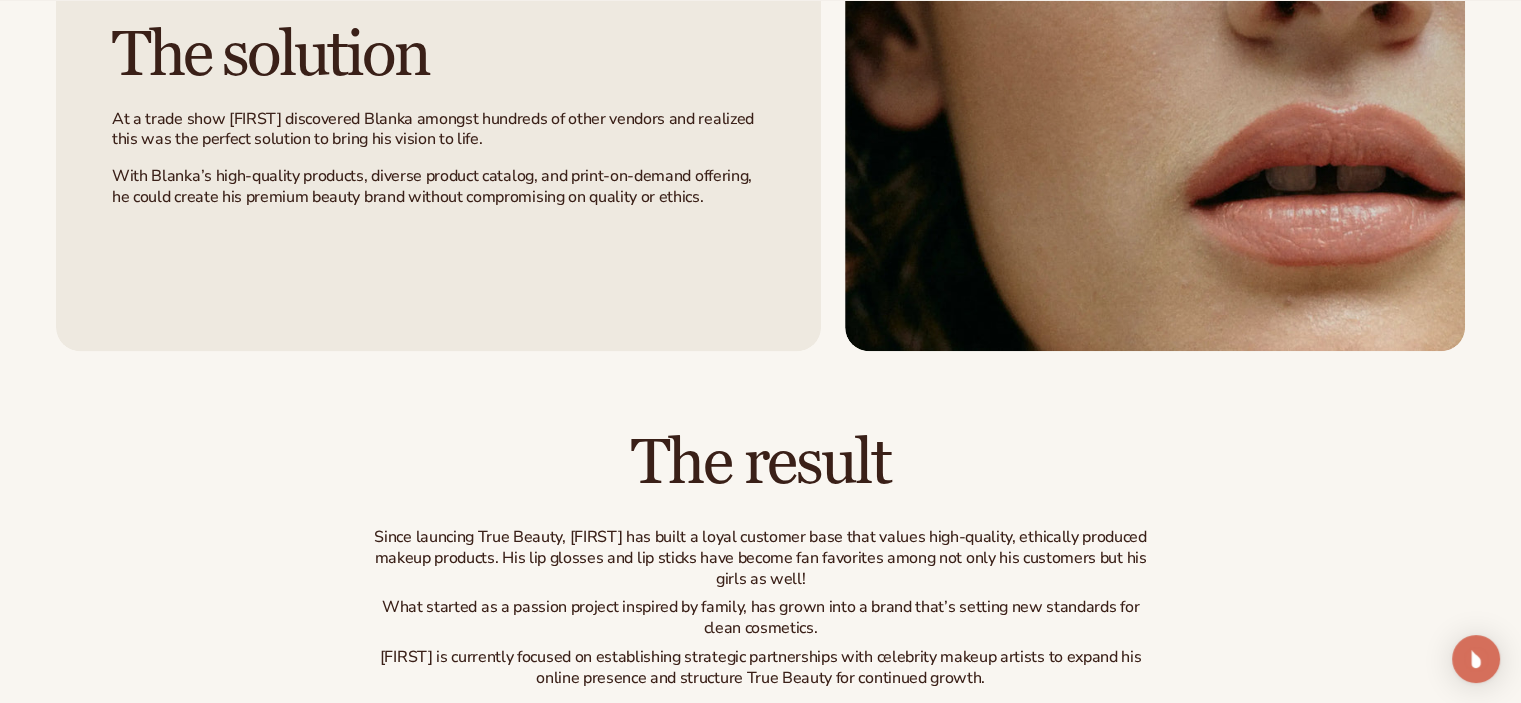 scroll, scrollTop: 2300, scrollLeft: 0, axis: vertical 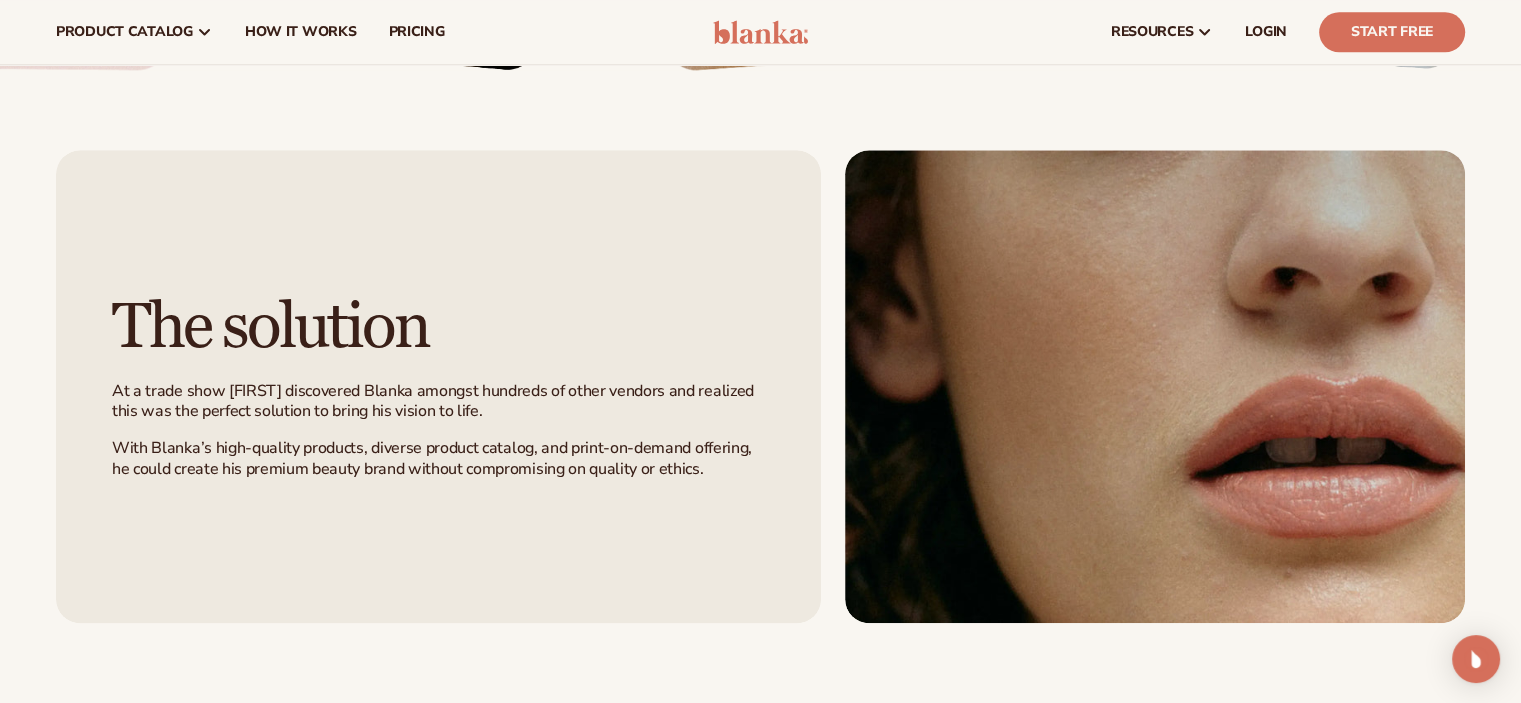 click on "The solution
At a trade show Mike discovered Blanka amongst hundreds of other vendors and realized this was the perfect solution to bring his vision to life. With Blanka’s high-quality products, diverse product catalog, and print-on-demand offering, he could create his premium beauty brand without compromising on quality or ethics." at bounding box center [438, 386] 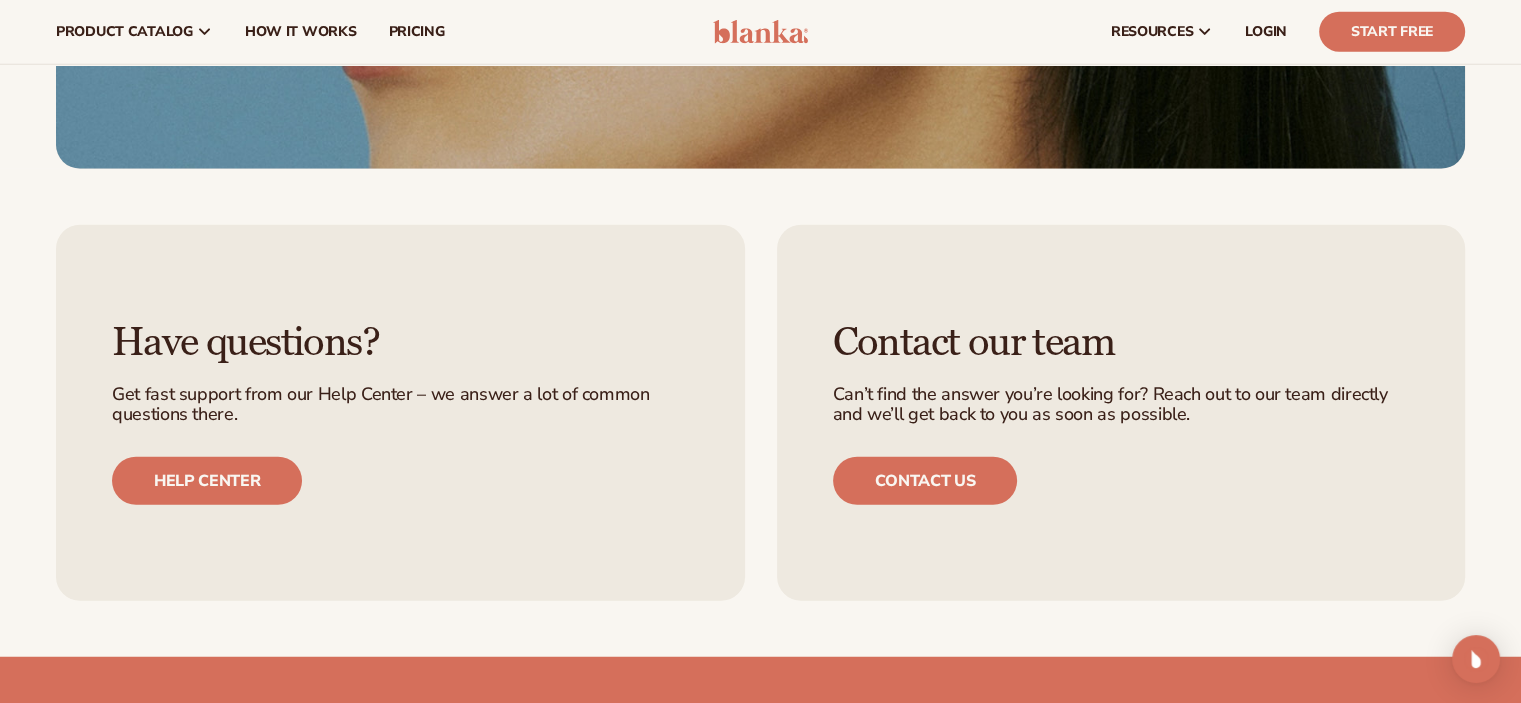 scroll, scrollTop: 4900, scrollLeft: 0, axis: vertical 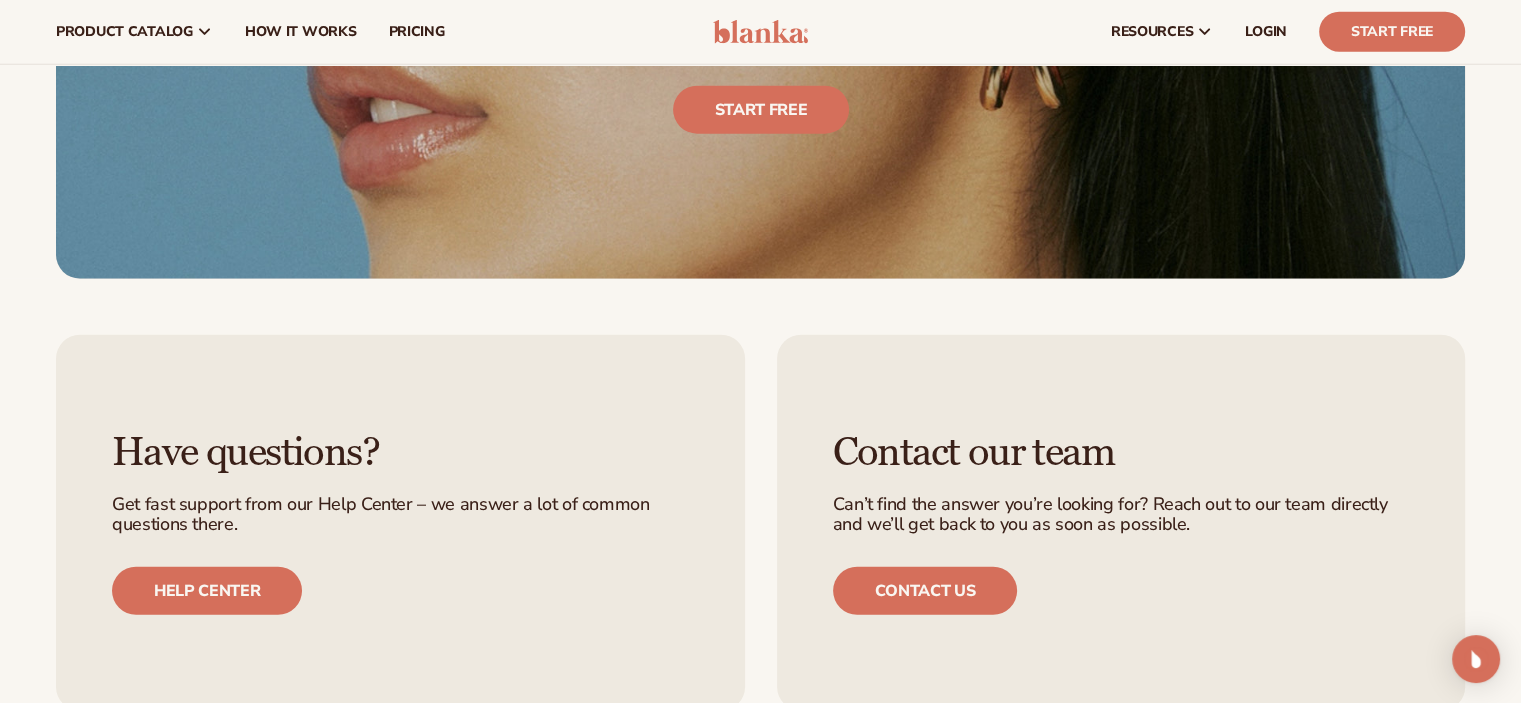 drag, startPoint x: 1351, startPoint y: 309, endPoint x: 1253, endPoint y: 309, distance: 98 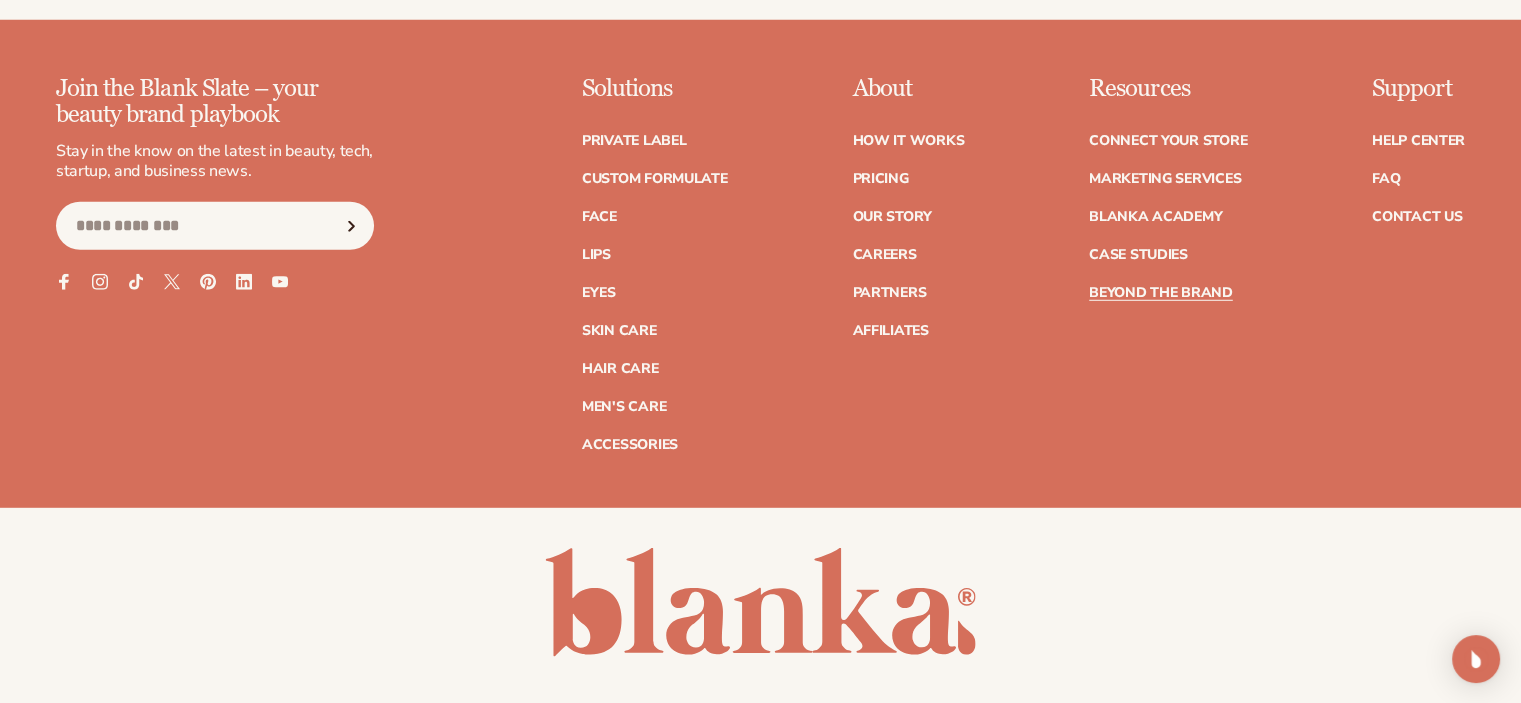 scroll, scrollTop: 5471, scrollLeft: 0, axis: vertical 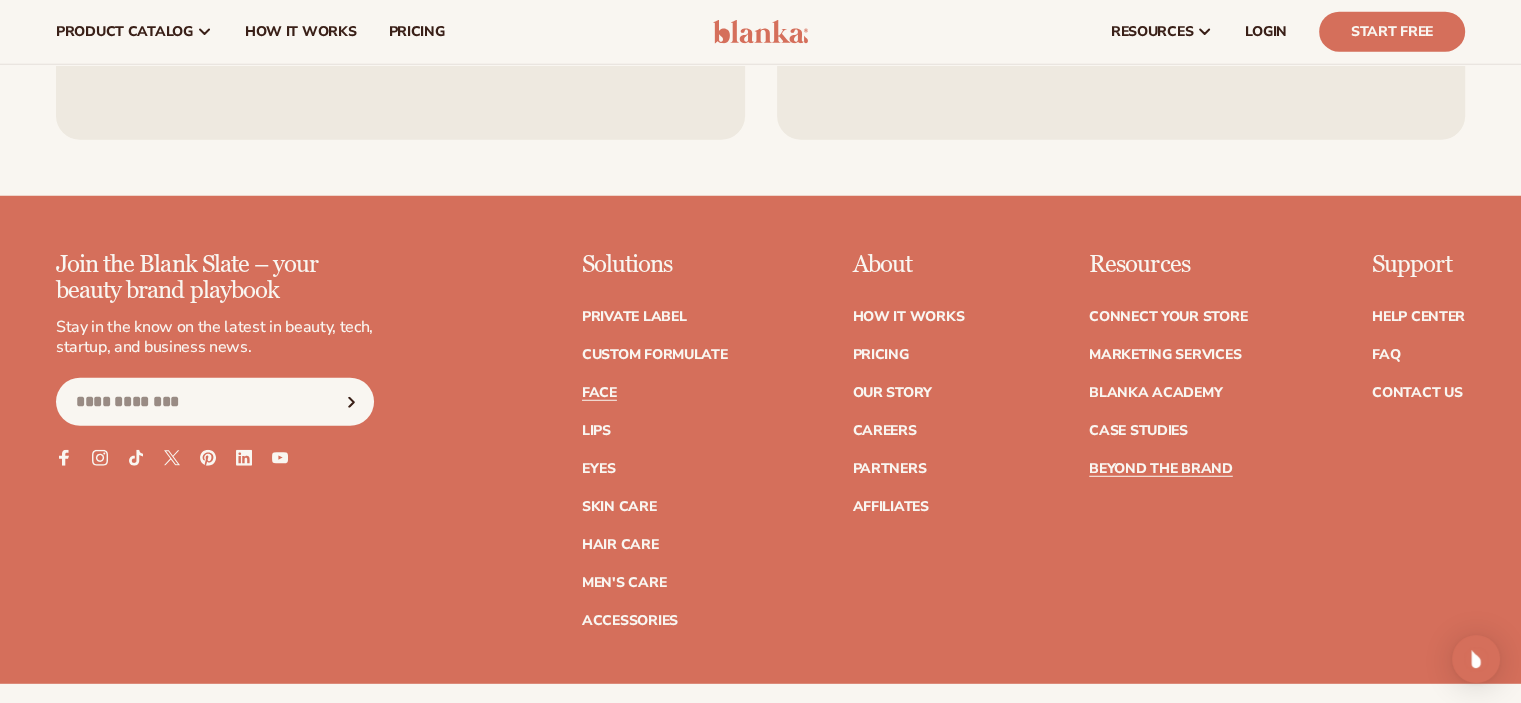 click on "Face" at bounding box center (599, 393) 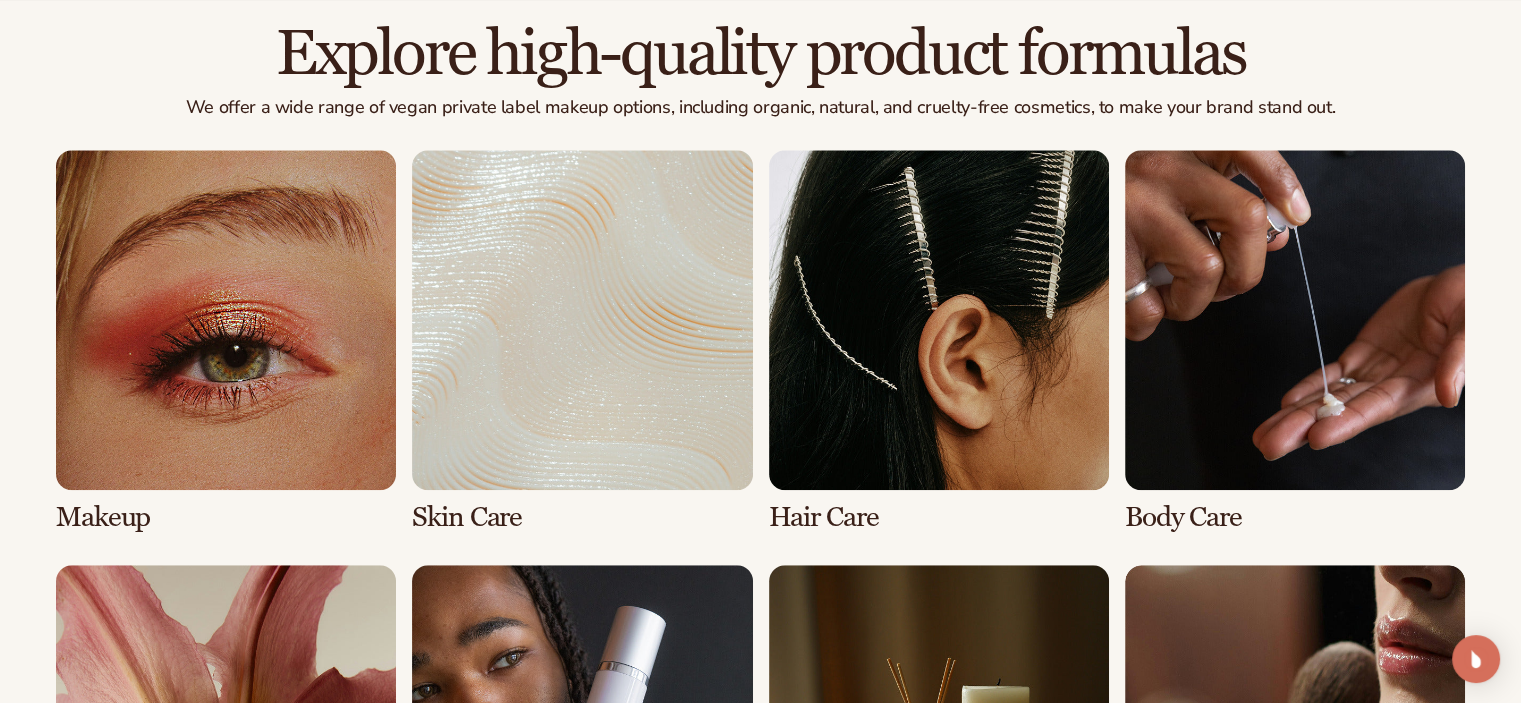 scroll, scrollTop: 1700, scrollLeft: 0, axis: vertical 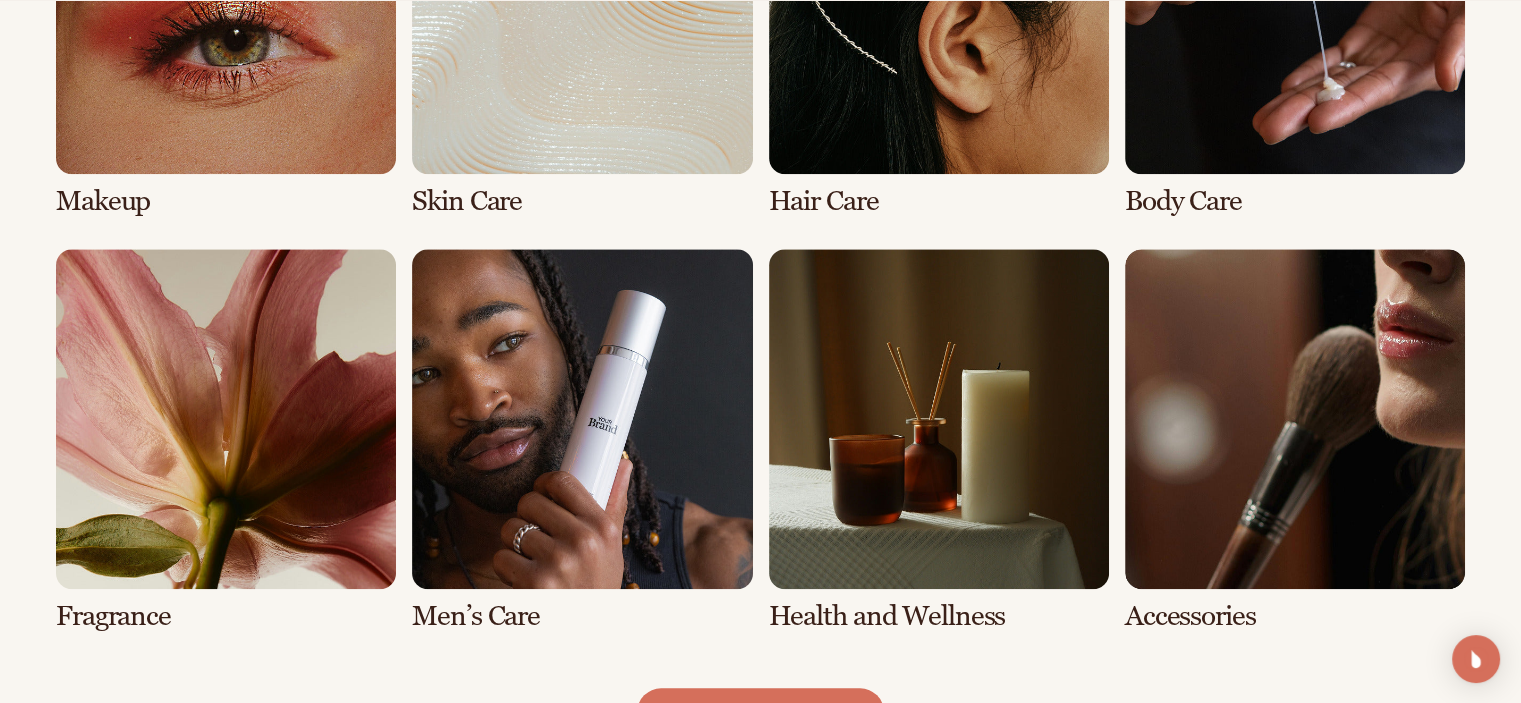 click on "Makeup
Skin Care
Hair Care
Body Care" at bounding box center (760, 233) 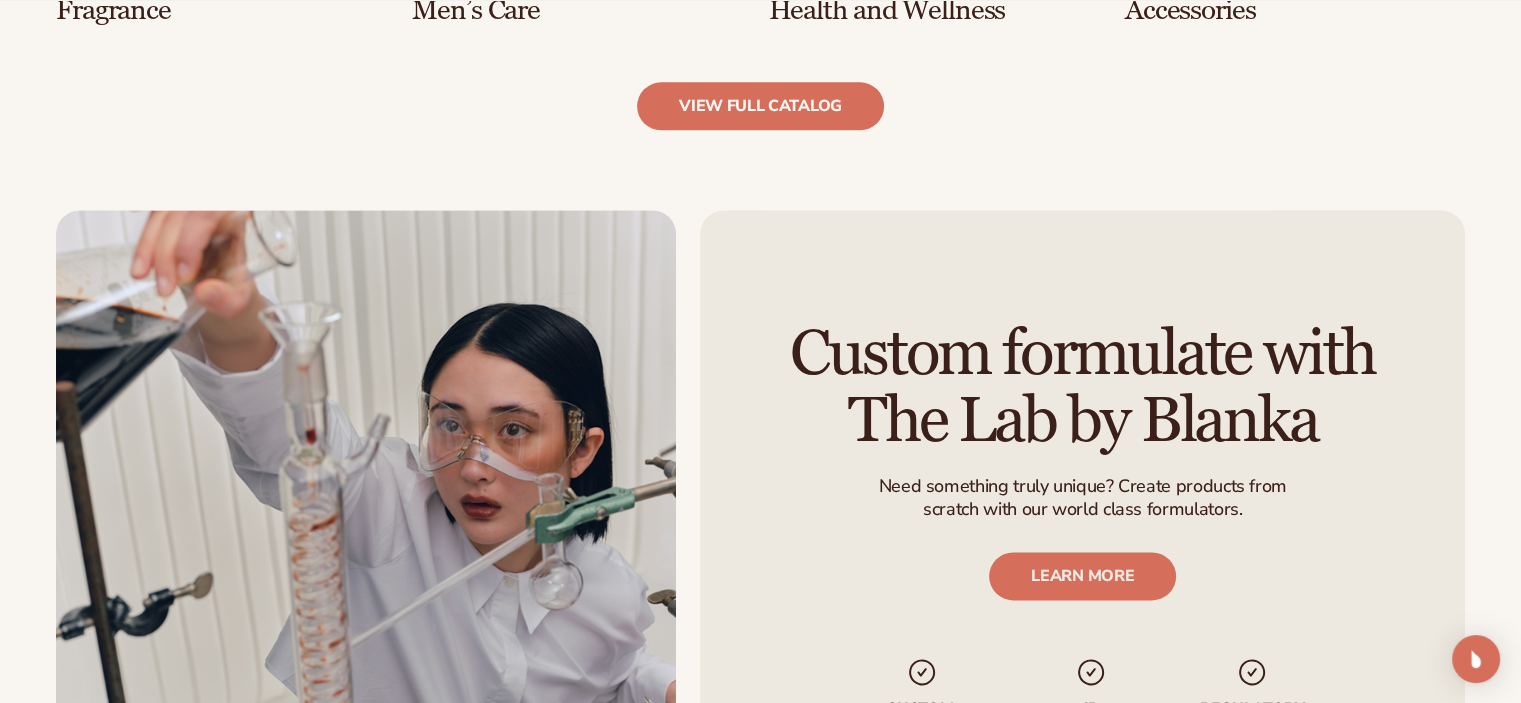scroll, scrollTop: 2500, scrollLeft: 0, axis: vertical 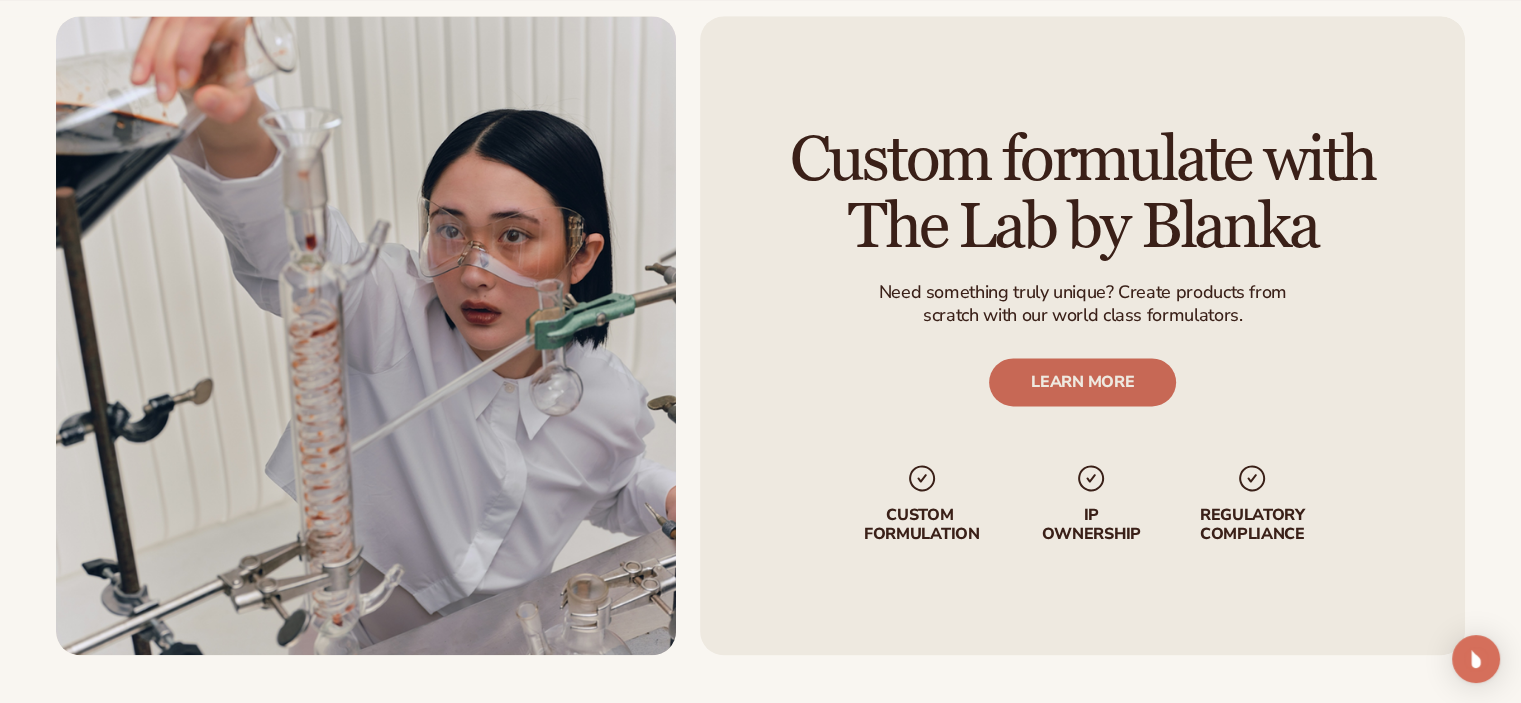 click on "LEARN MORE" at bounding box center [1082, 382] 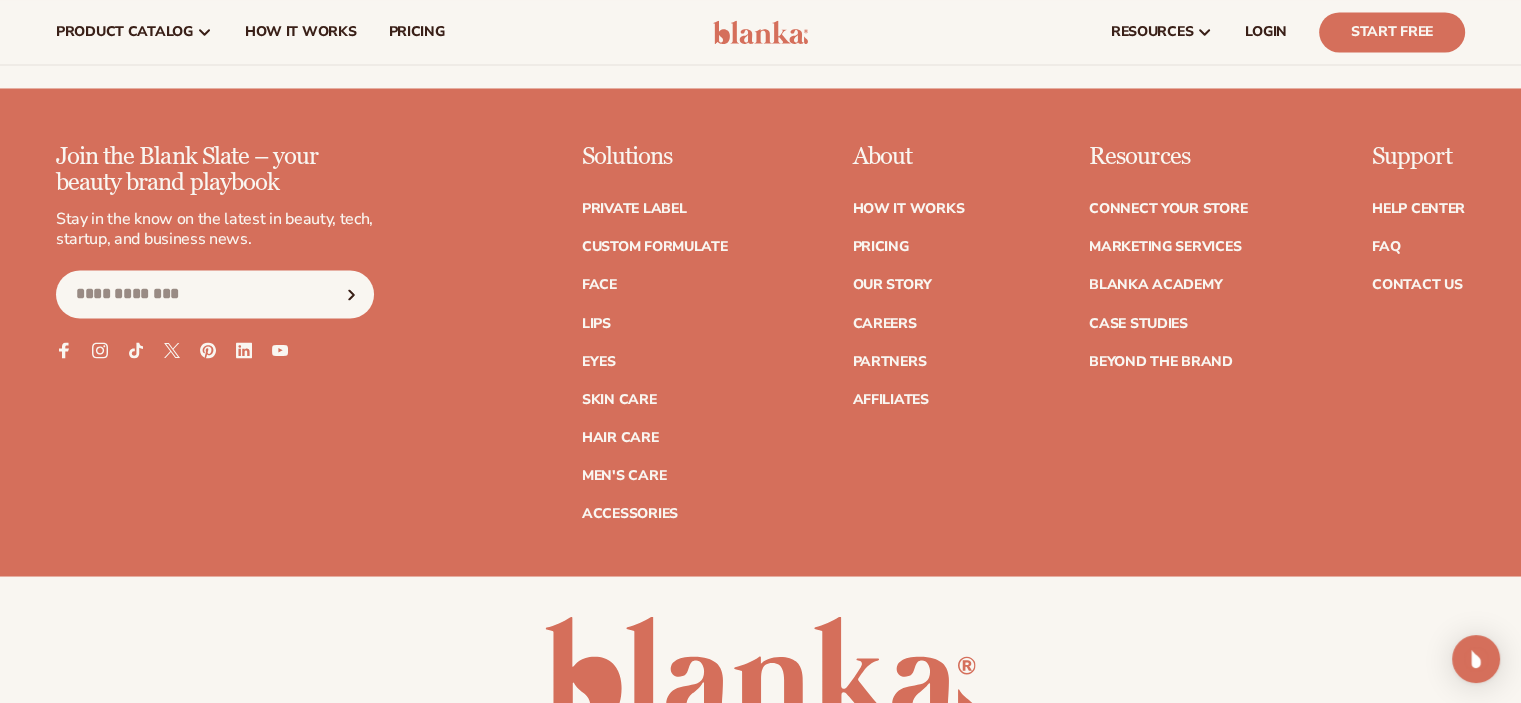 scroll, scrollTop: 3000, scrollLeft: 0, axis: vertical 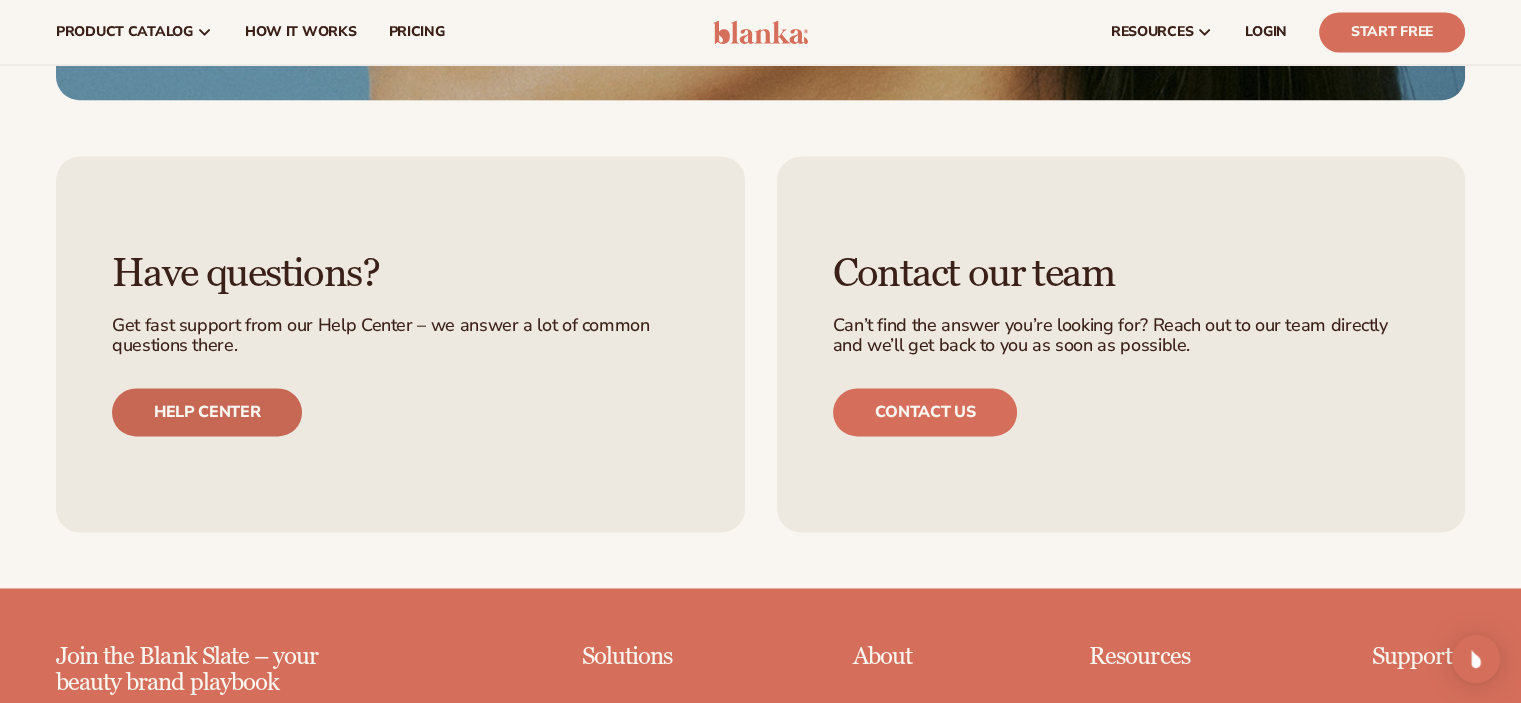 click on "Help center" at bounding box center [207, 412] 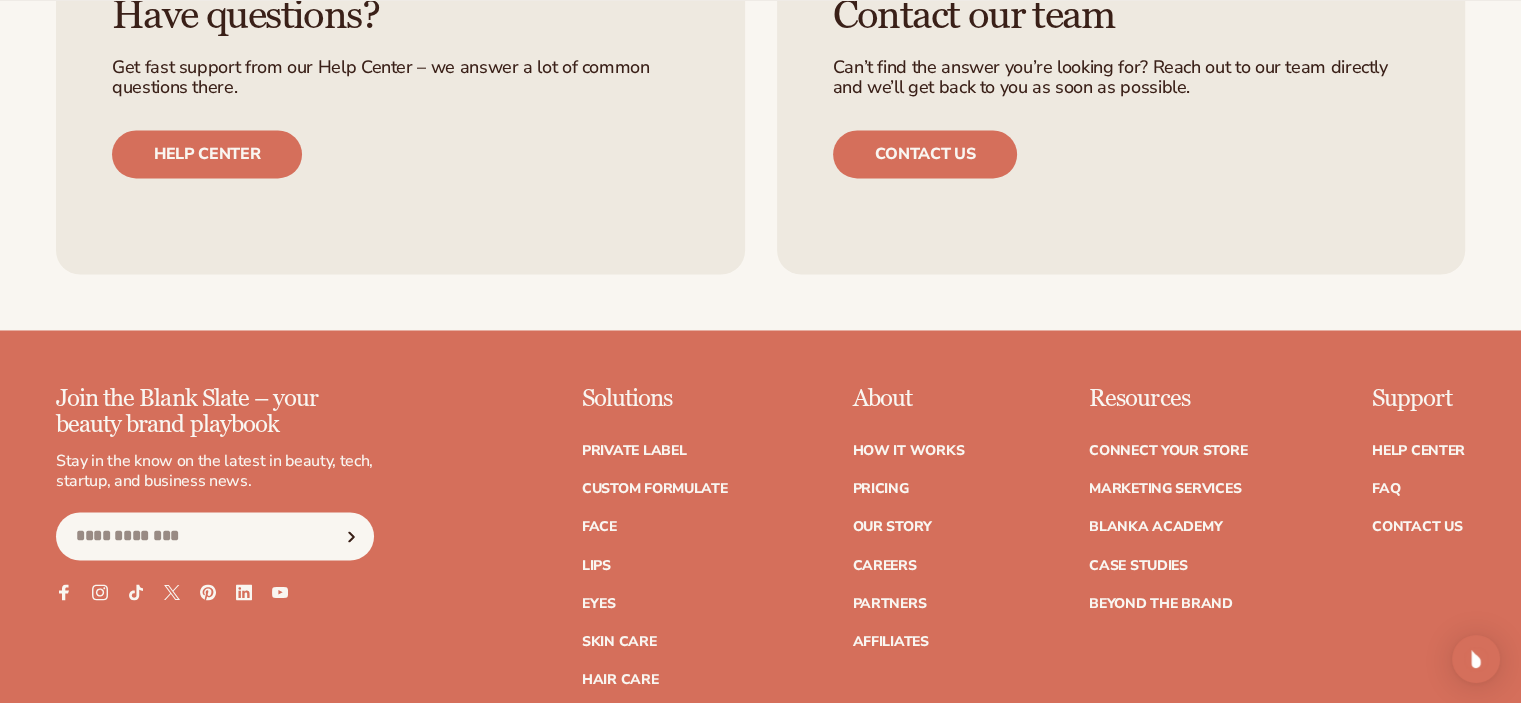 scroll, scrollTop: 3500, scrollLeft: 0, axis: vertical 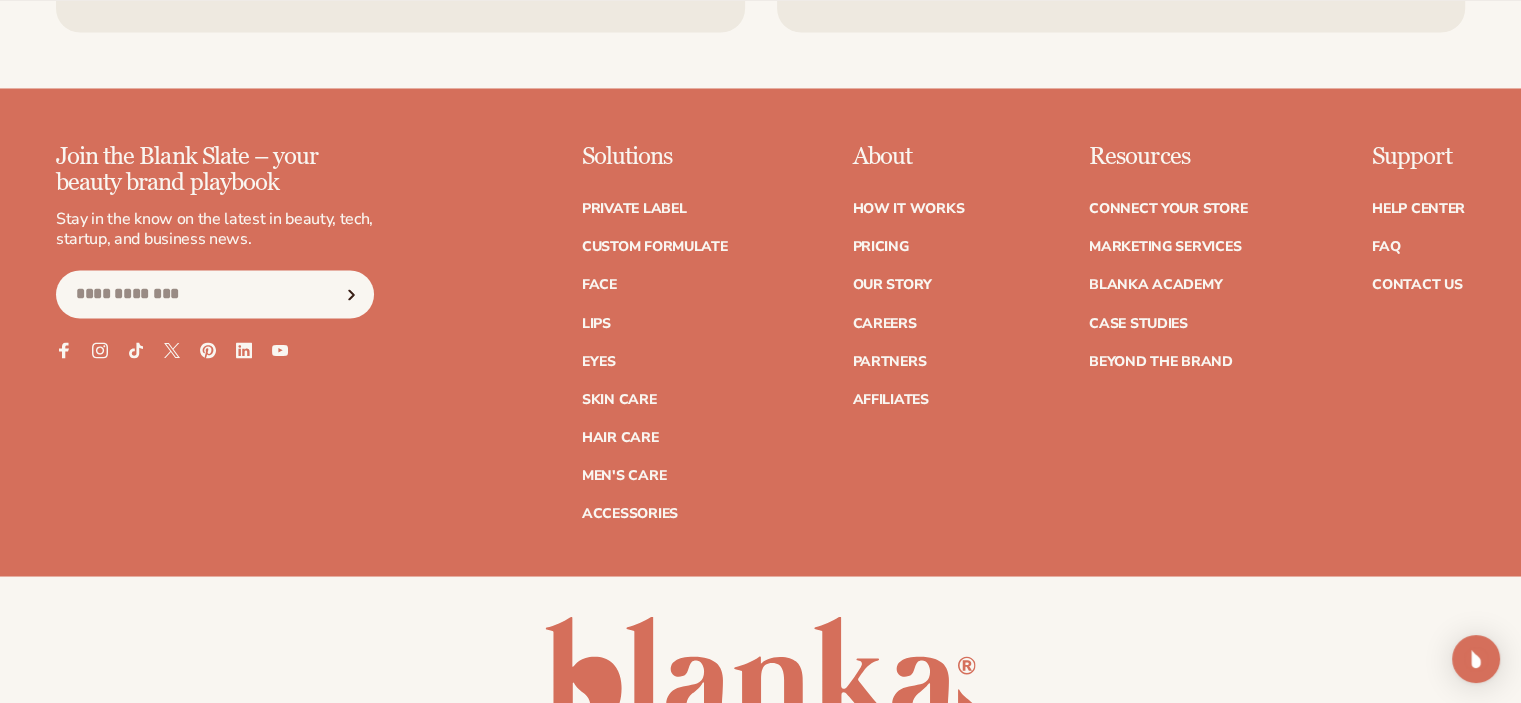 click on "Join the Blank Slate – your beauty brand playbook
Stay in the know on the latest in beauty, tech, startup, and business news.
Email
Facebook
Instagram
TikTok
X (Twitter)
Pinterest" at bounding box center (760, 360) 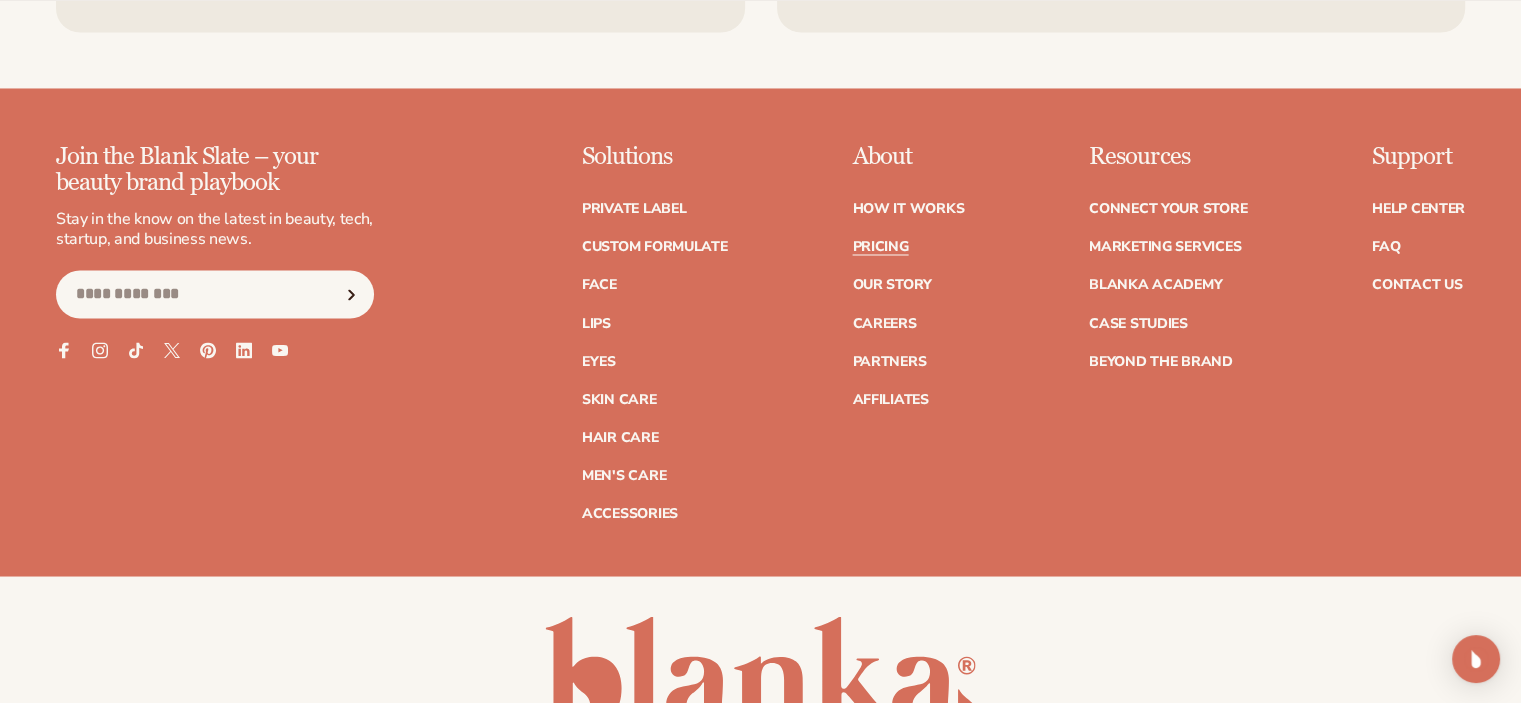 click on "Pricing" at bounding box center [880, 247] 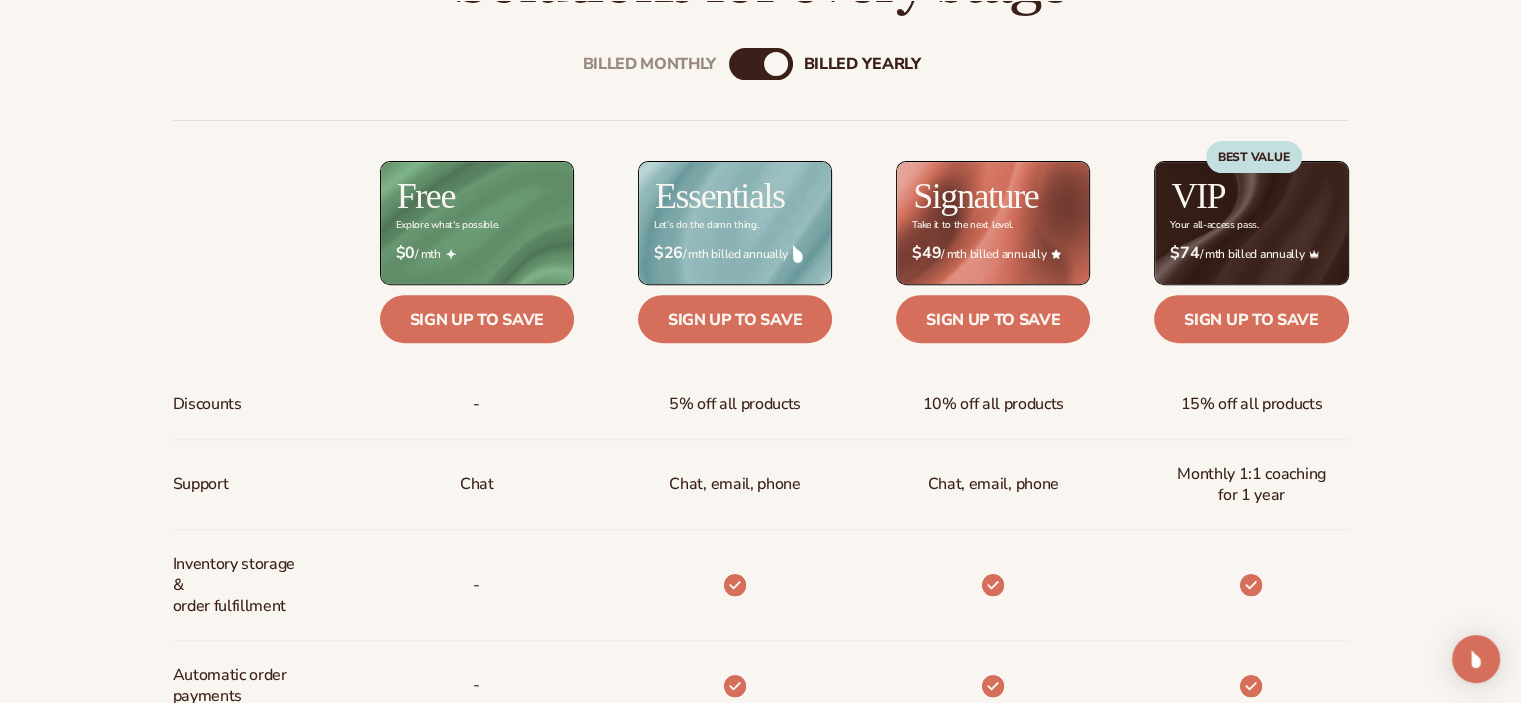scroll, scrollTop: 800, scrollLeft: 0, axis: vertical 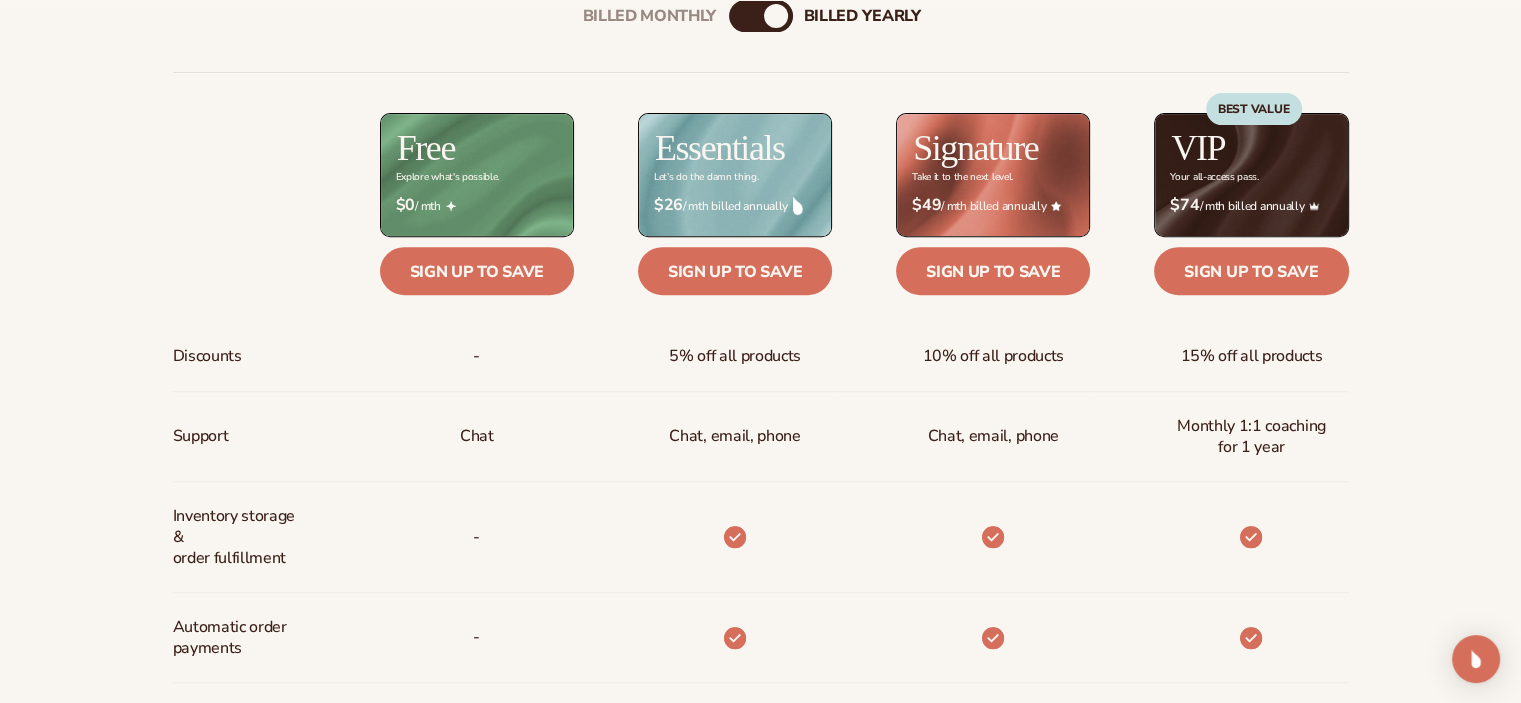 click on "Chat, email, phone" at bounding box center [703, 437] 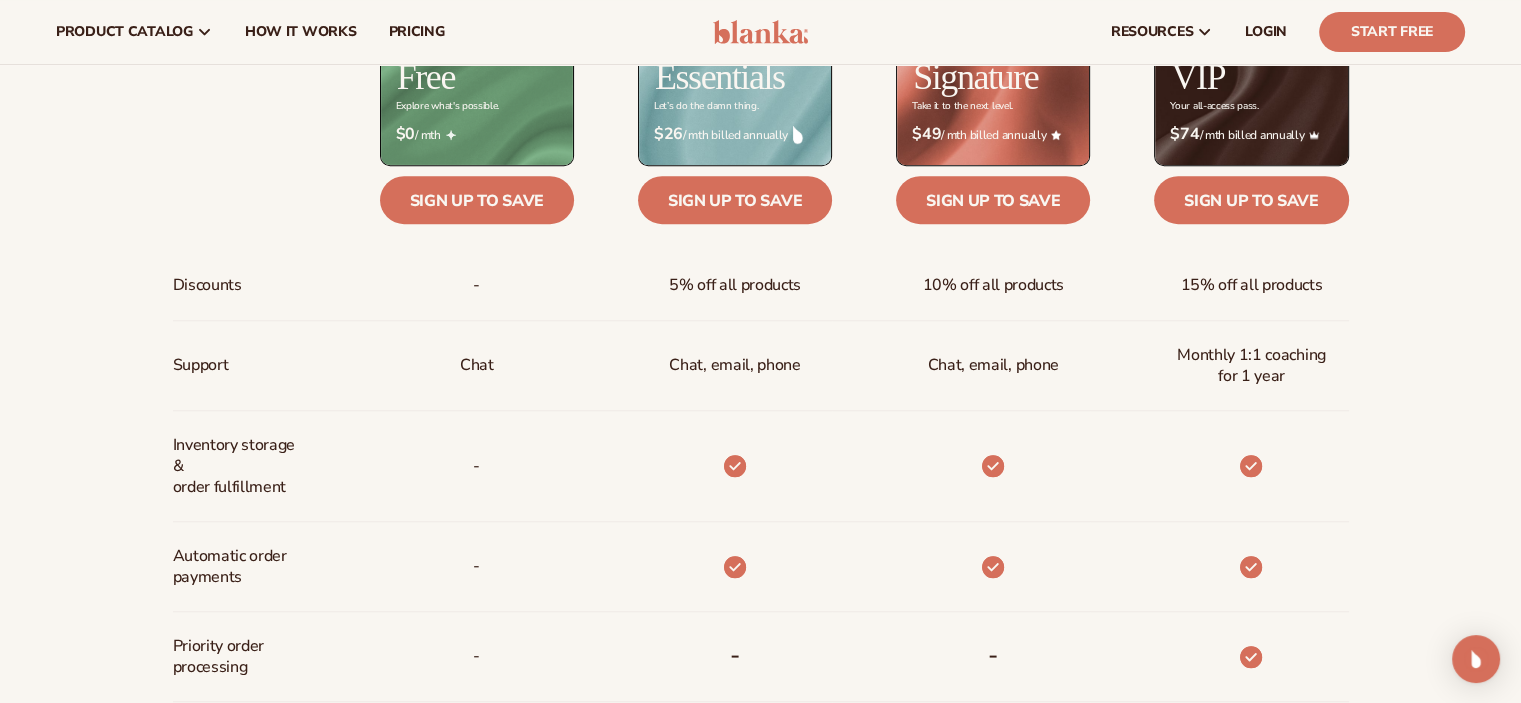 scroll, scrollTop: 900, scrollLeft: 0, axis: vertical 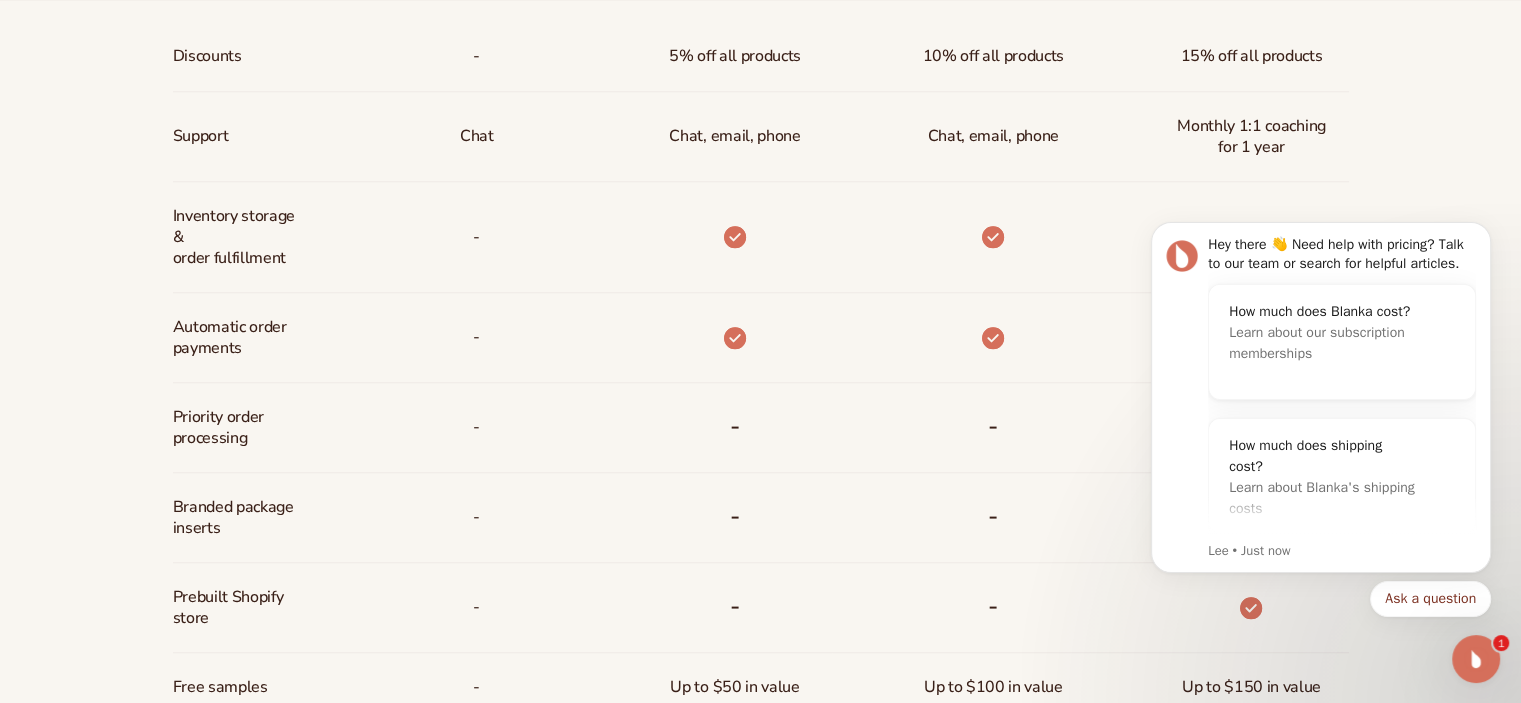 click 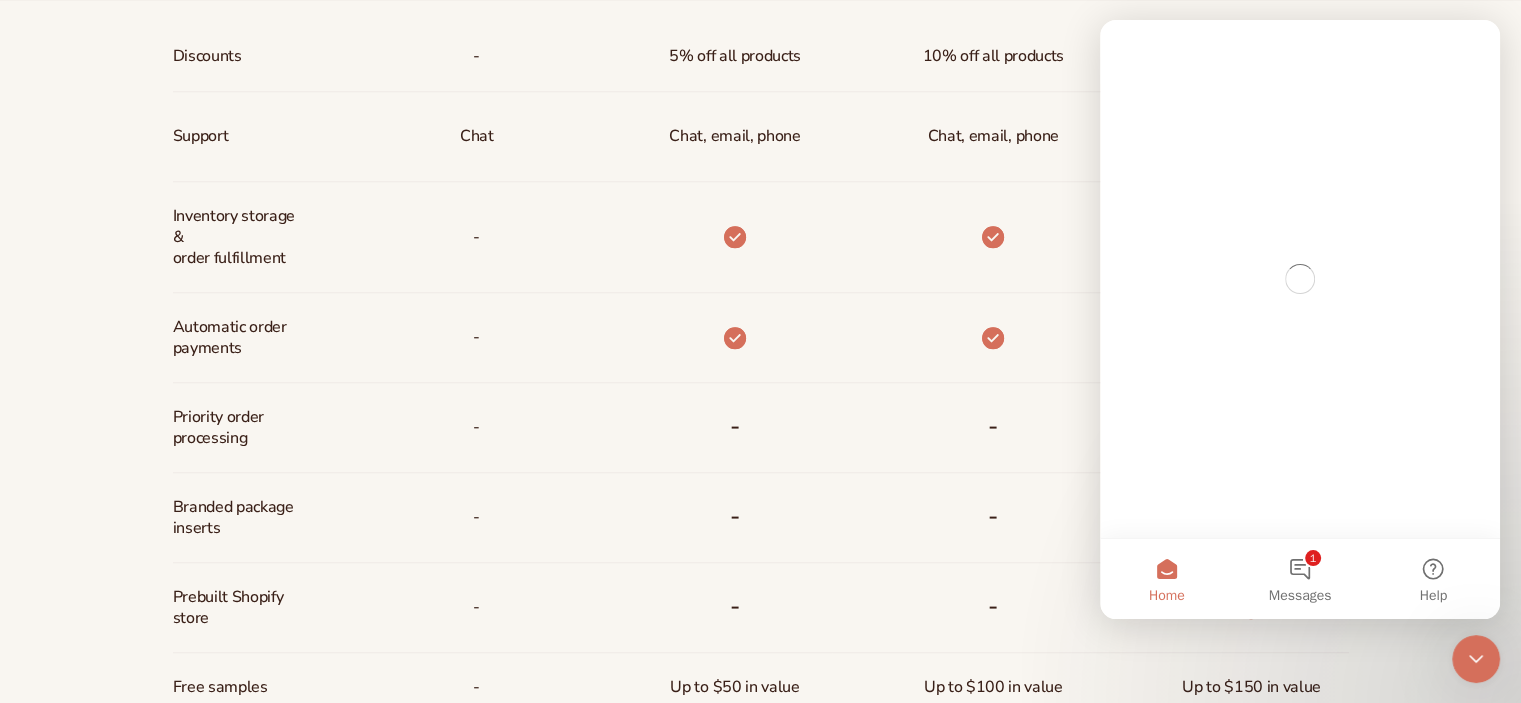 scroll, scrollTop: 0, scrollLeft: 0, axis: both 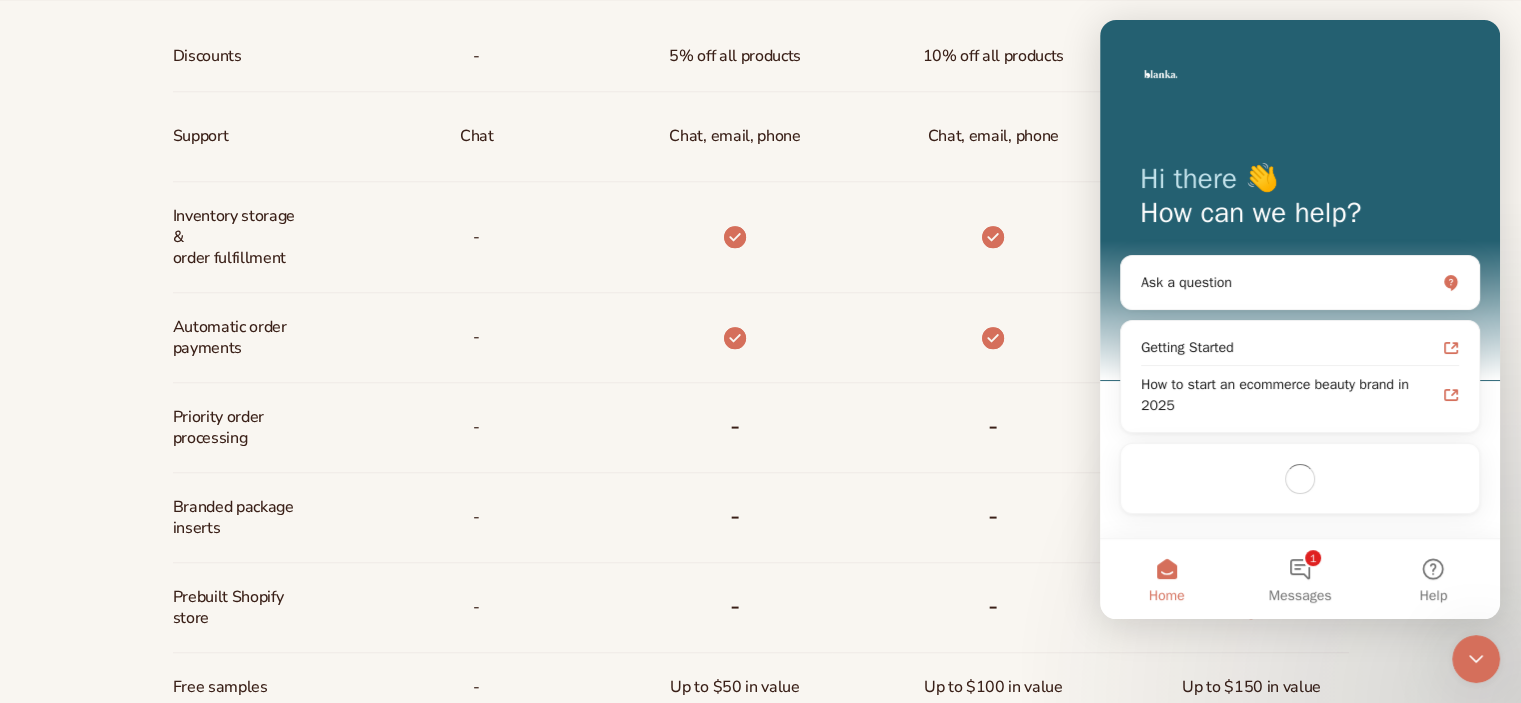 click at bounding box center [1476, 659] 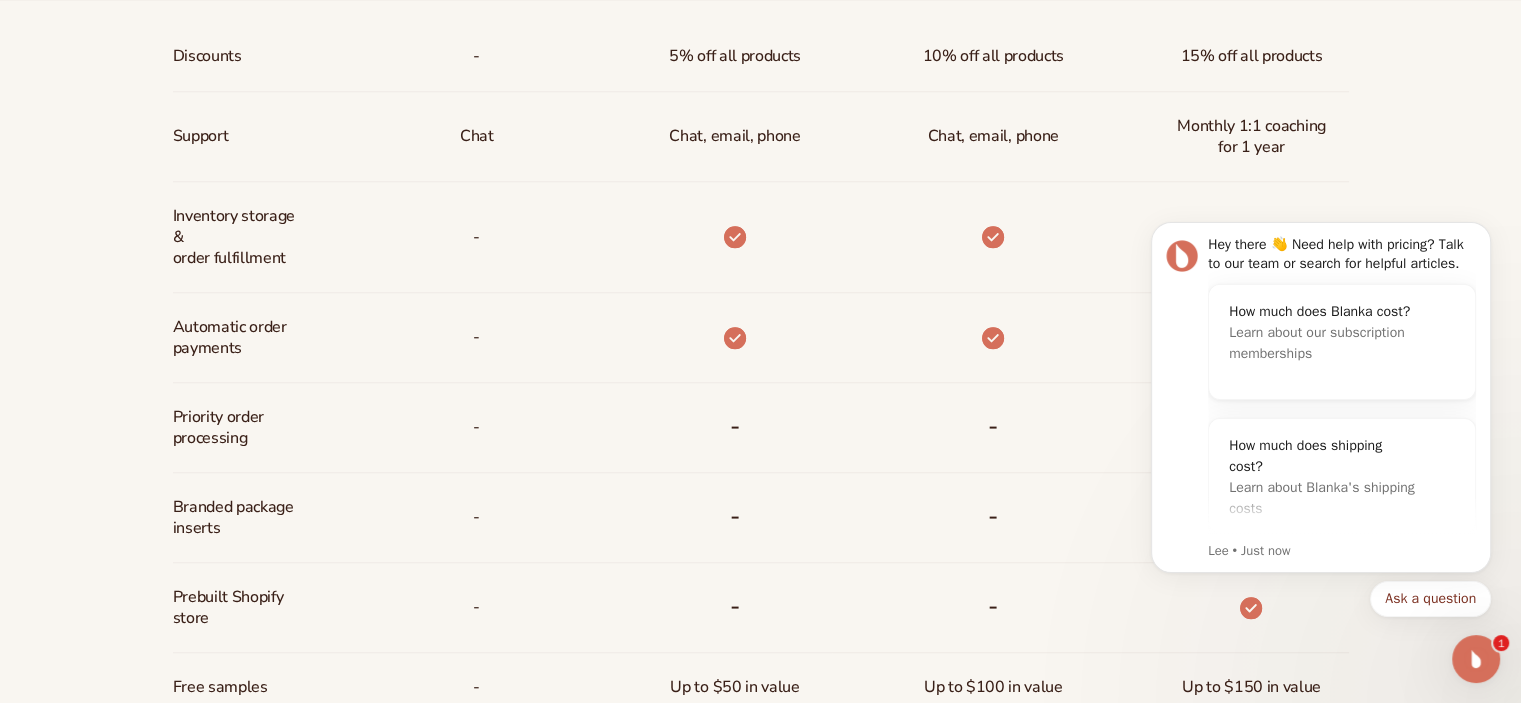 scroll, scrollTop: 0, scrollLeft: 0, axis: both 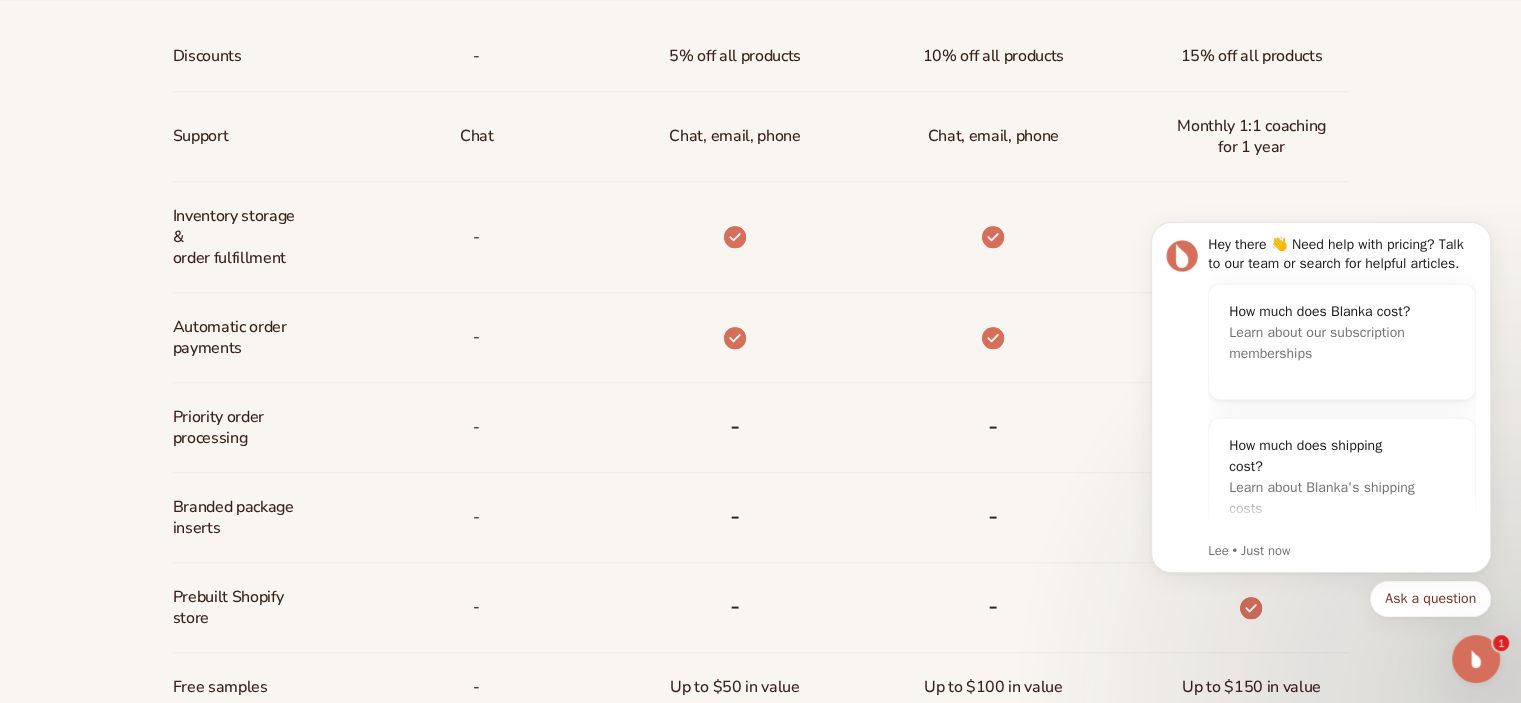 click on "-" at bounding box center (961, 428) 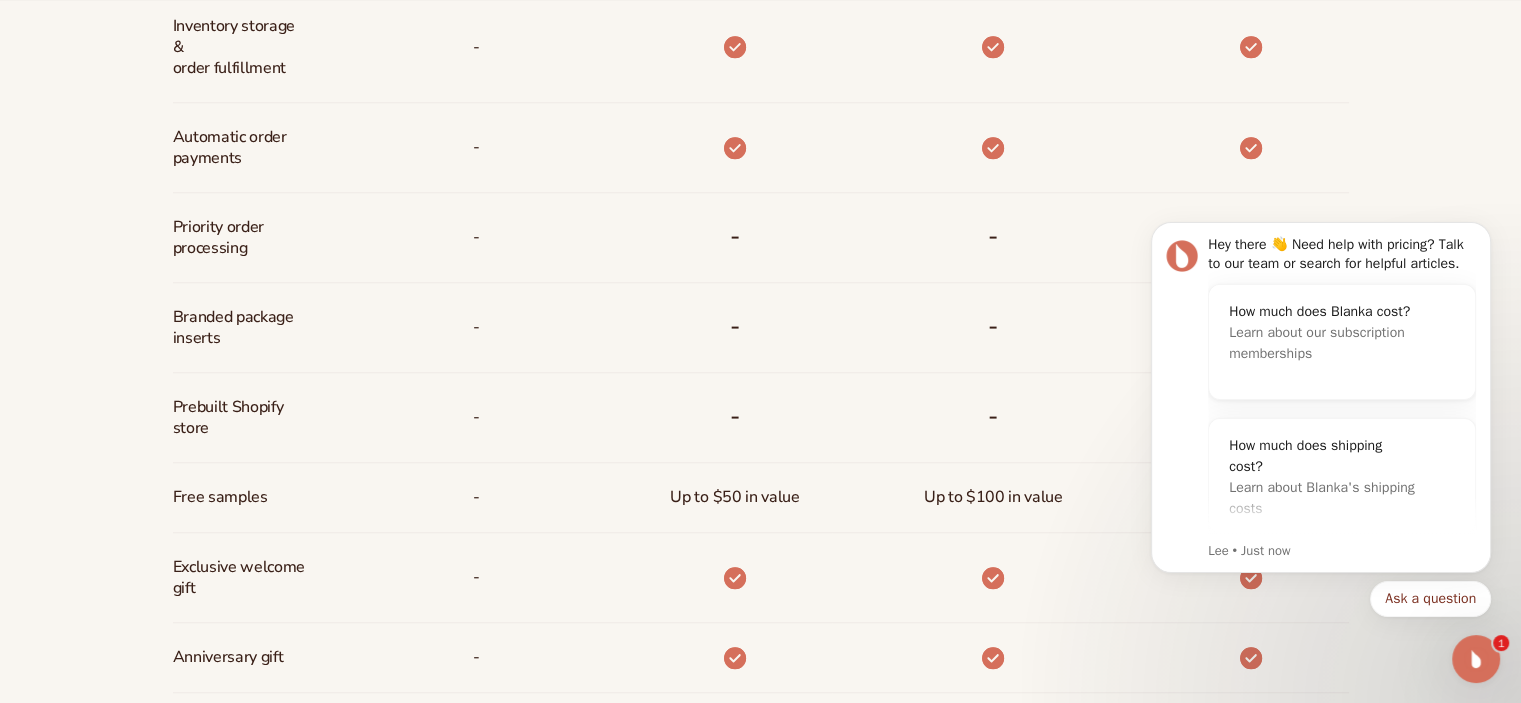 scroll, scrollTop: 1300, scrollLeft: 0, axis: vertical 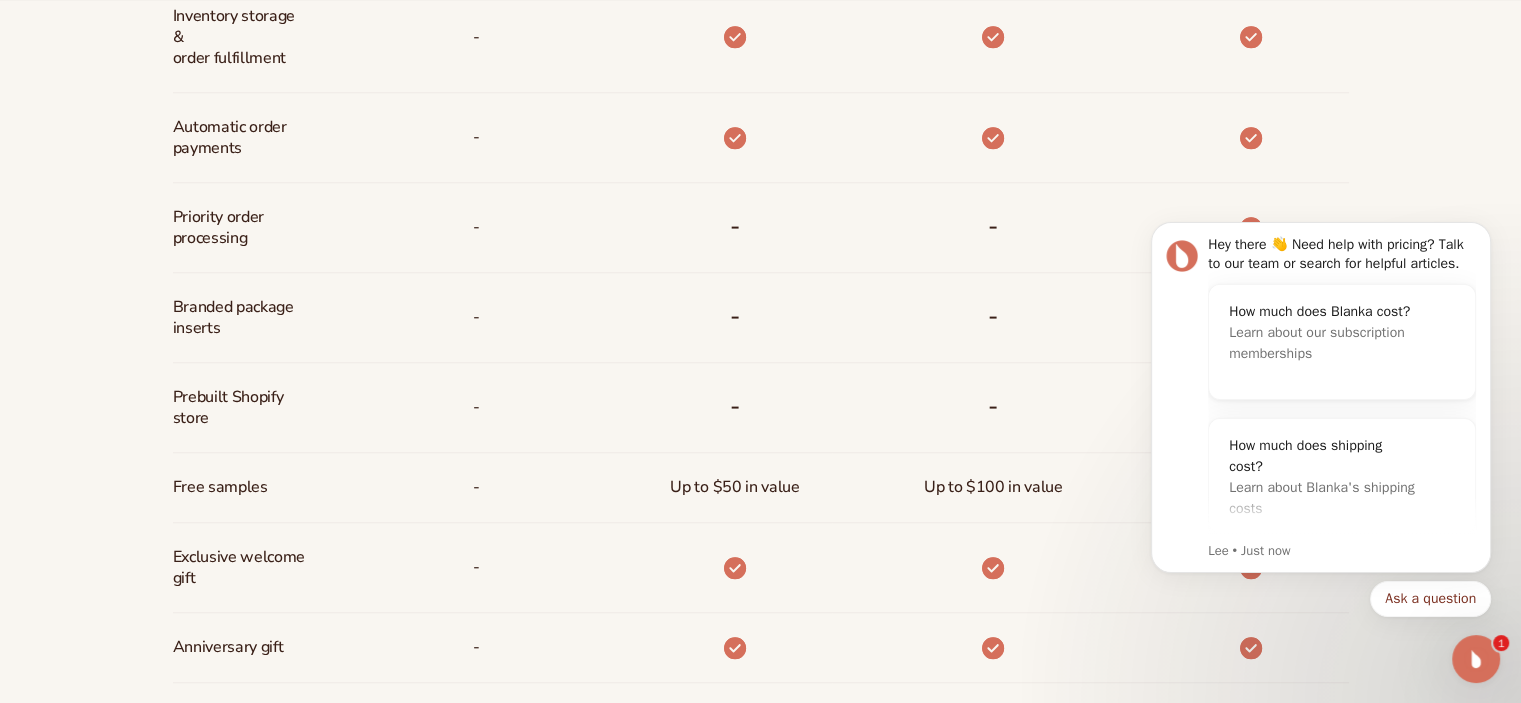 click on "-" at bounding box center [961, 408] 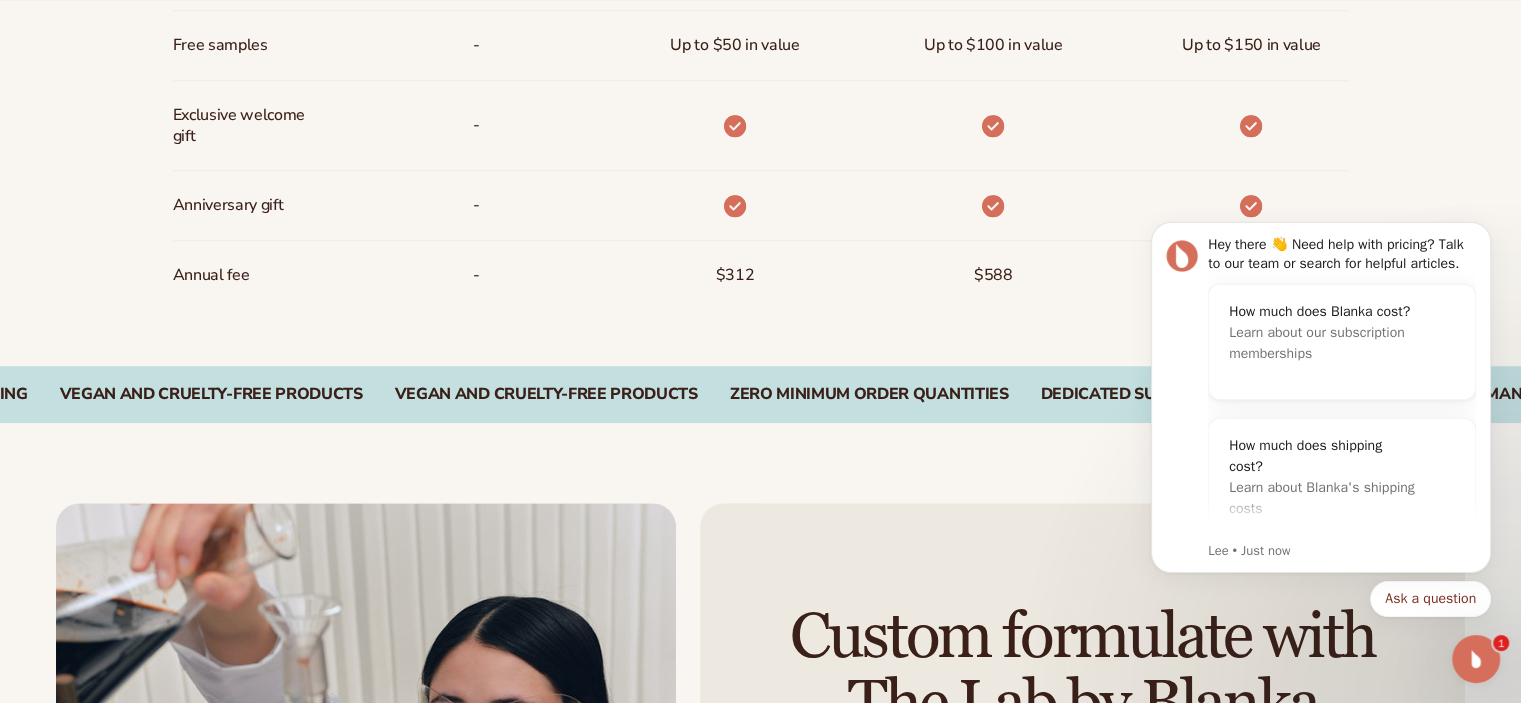 scroll, scrollTop: 1800, scrollLeft: 0, axis: vertical 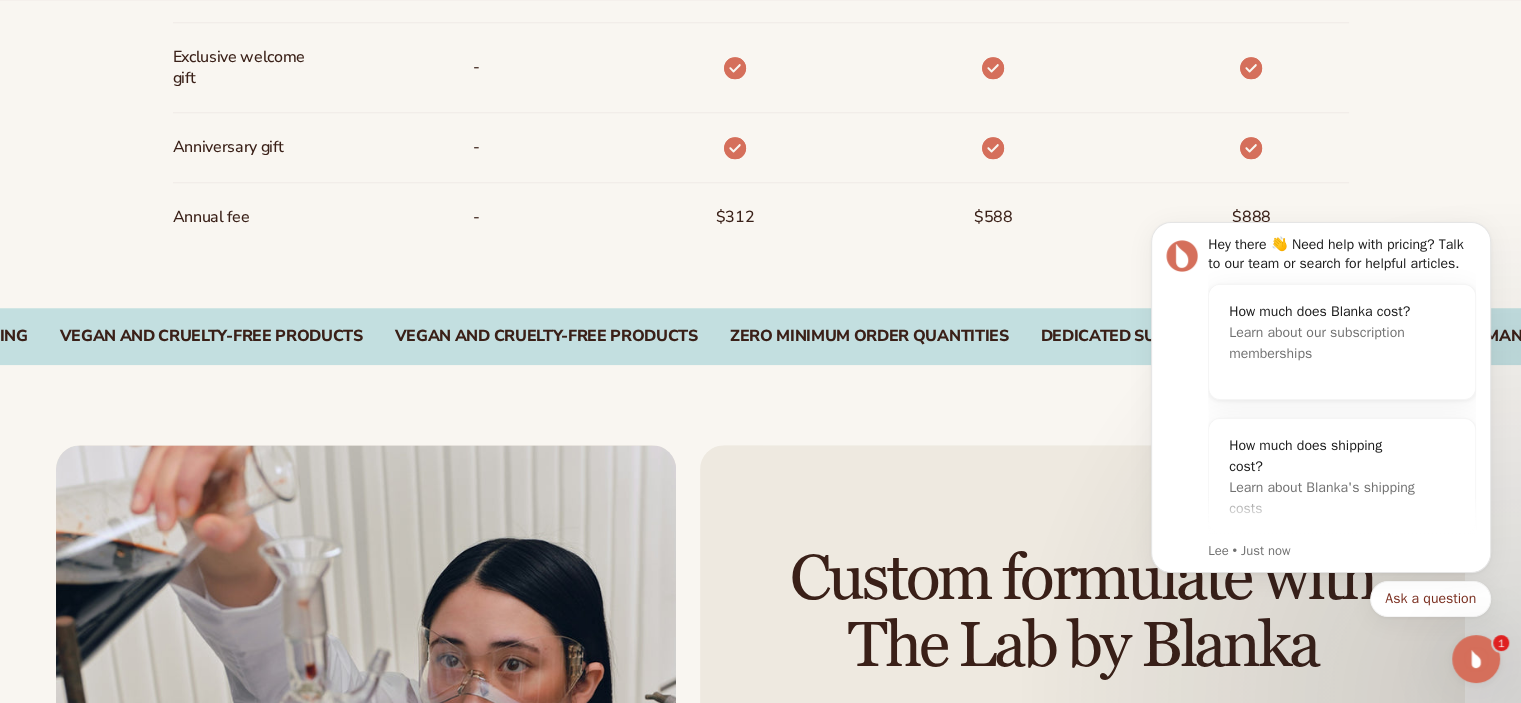 click on "Custom formulate with The Lab by Blanka
Need something truly unique? Create products from  scratch with our world class formulators.
LEARN MORE
Custom formulation
IP Ownership
regulatory compliance" at bounding box center (760, 724) 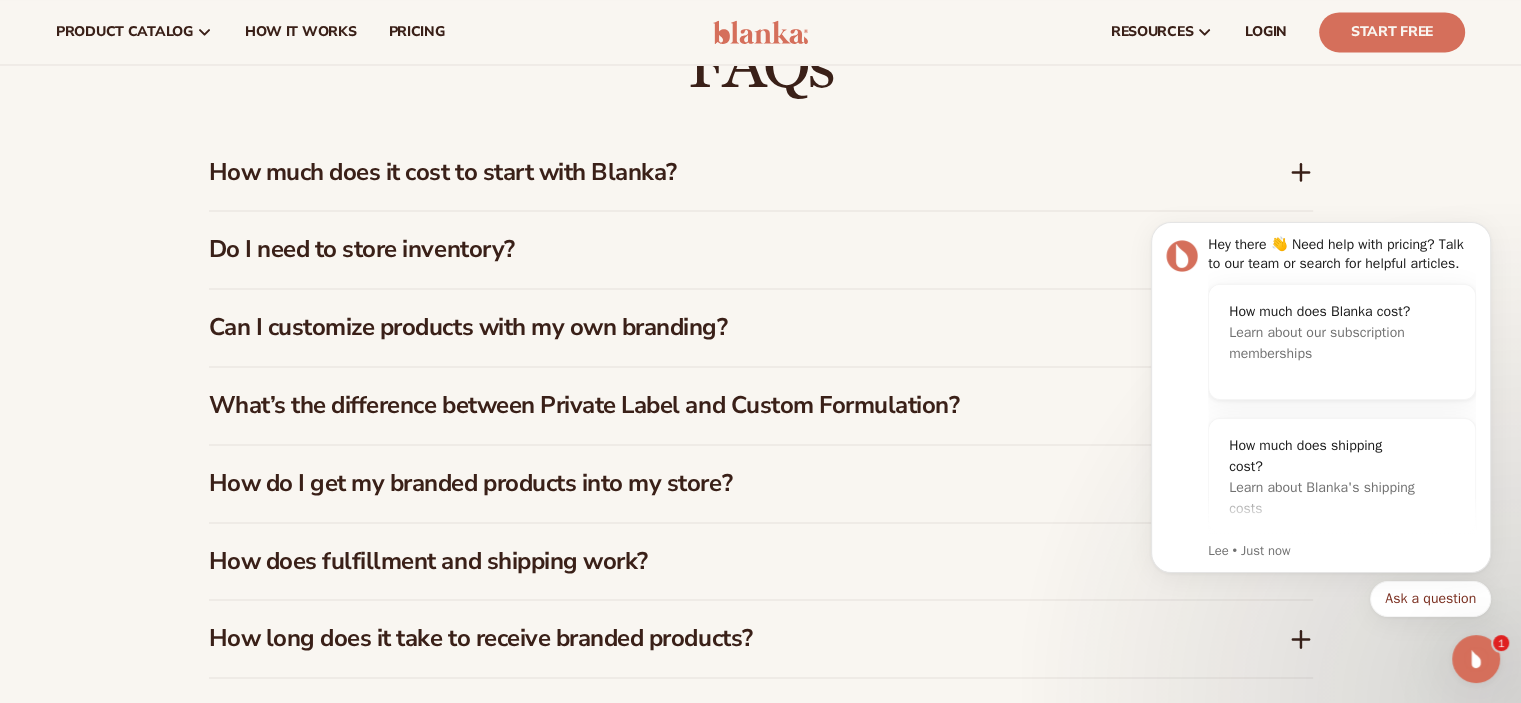 scroll, scrollTop: 2900, scrollLeft: 0, axis: vertical 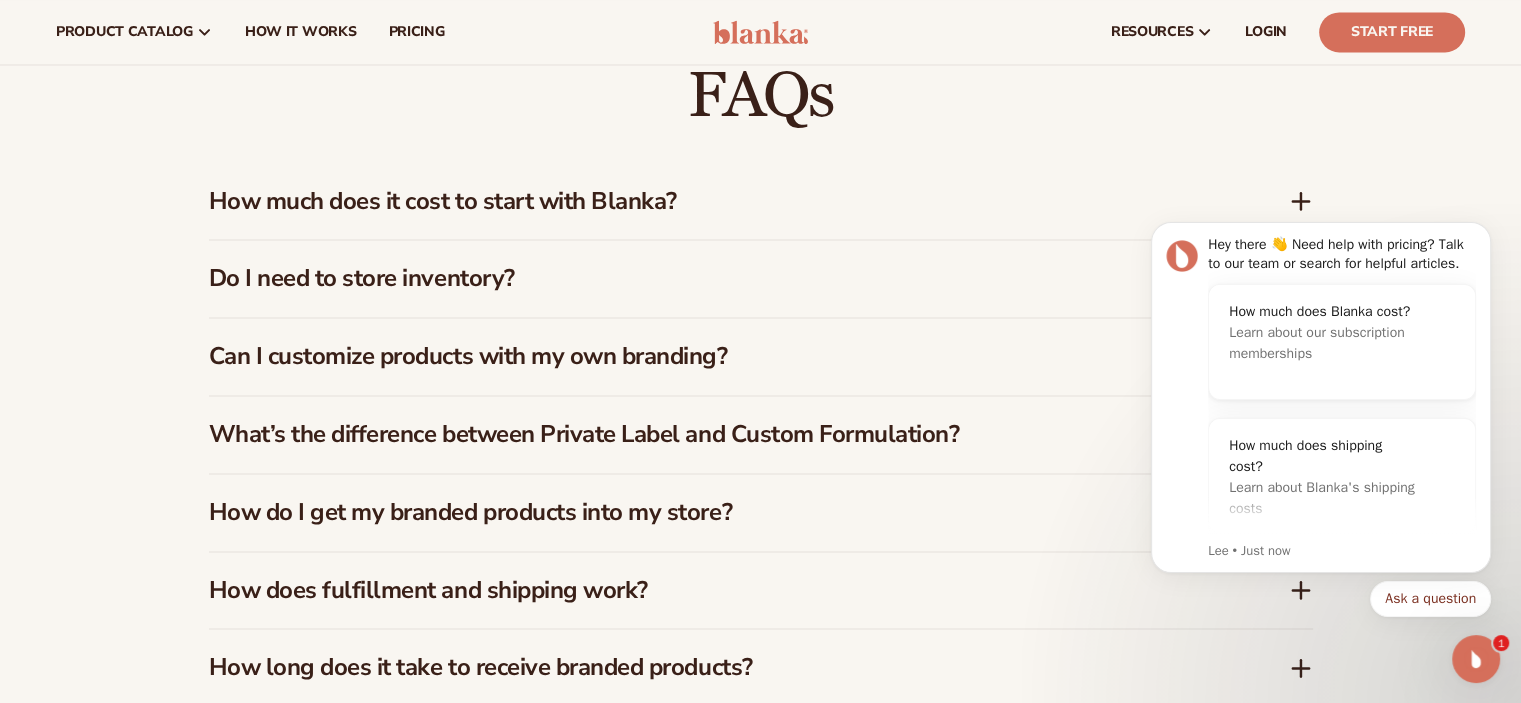 click on "How much does it cost to start with Blanka?" at bounding box center (719, 201) 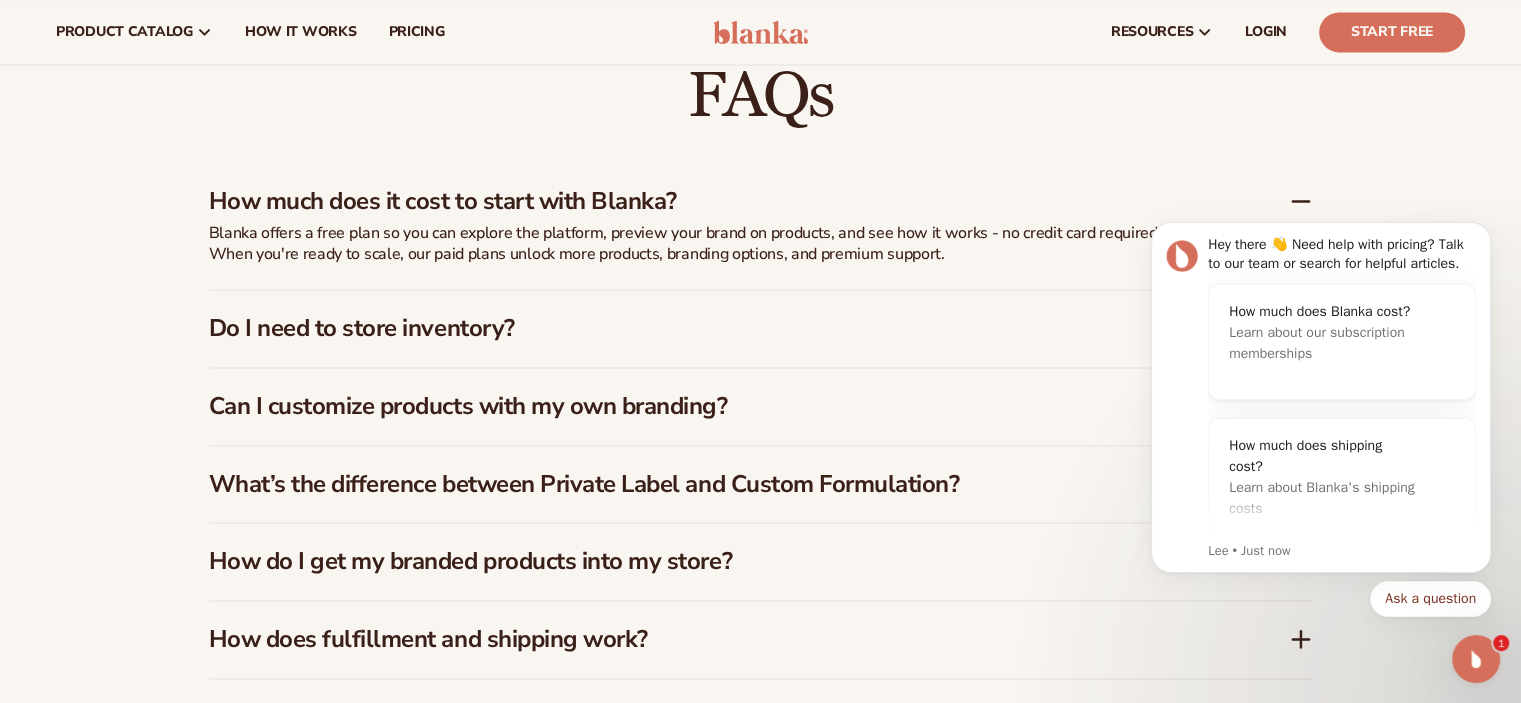 click on "How much does it cost to start with Blanka?" at bounding box center (719, 201) 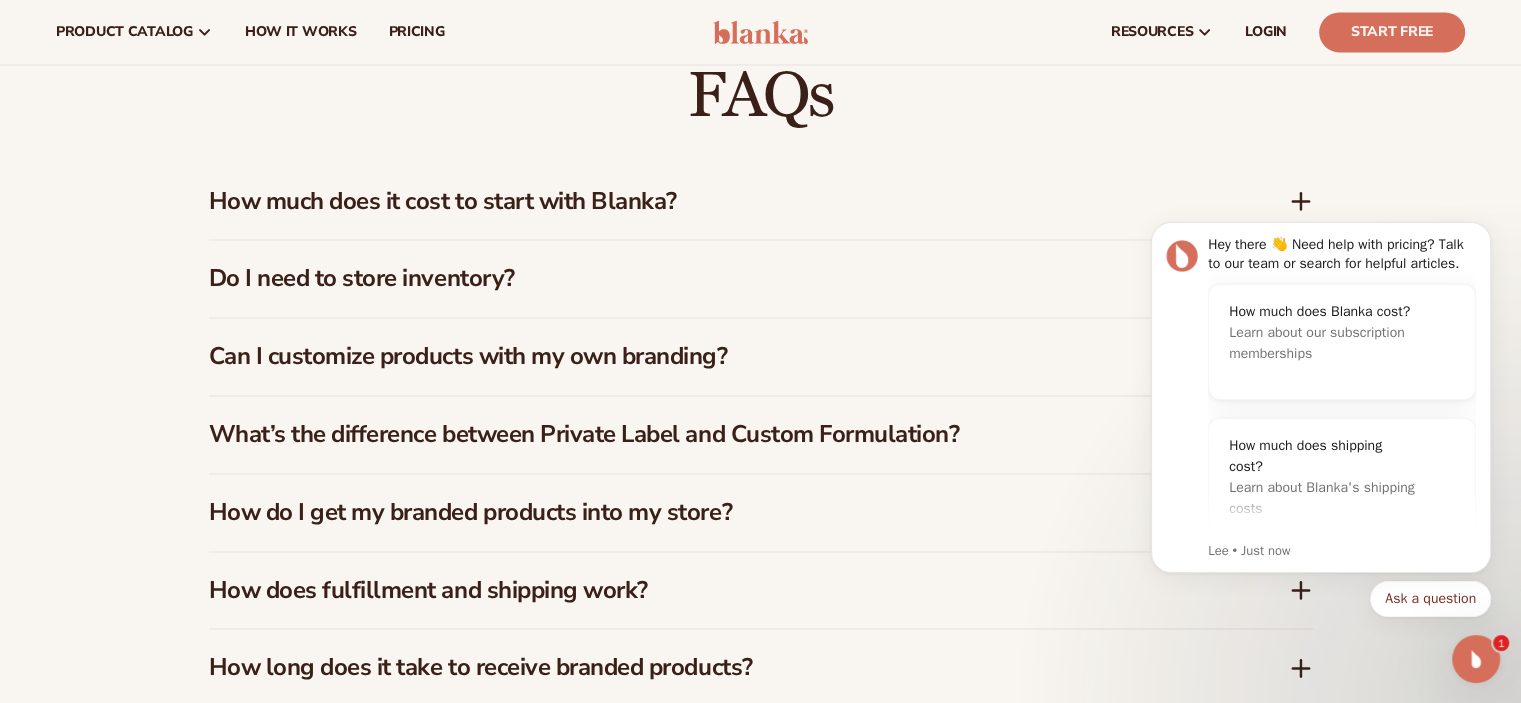 click on "Do I need to store inventory?" at bounding box center (719, 278) 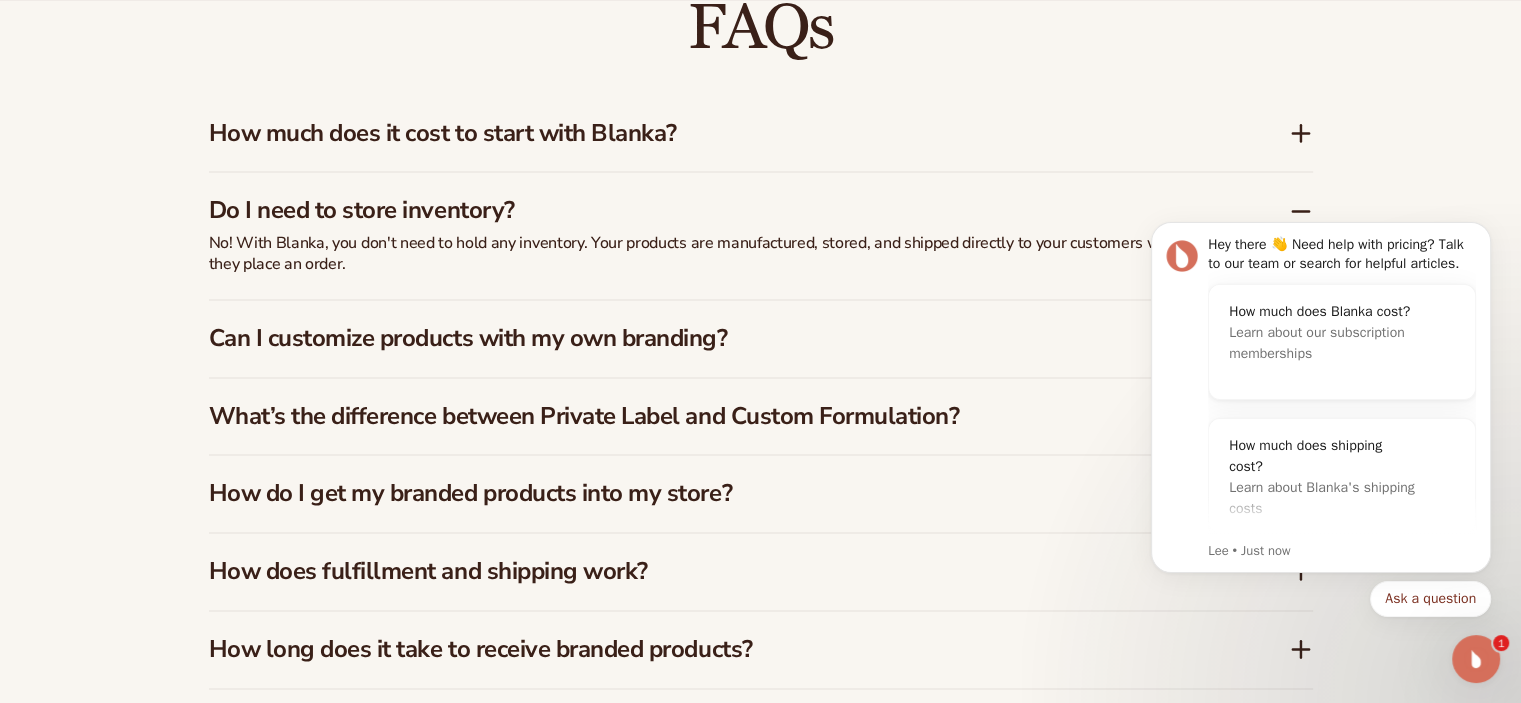 scroll, scrollTop: 3000, scrollLeft: 0, axis: vertical 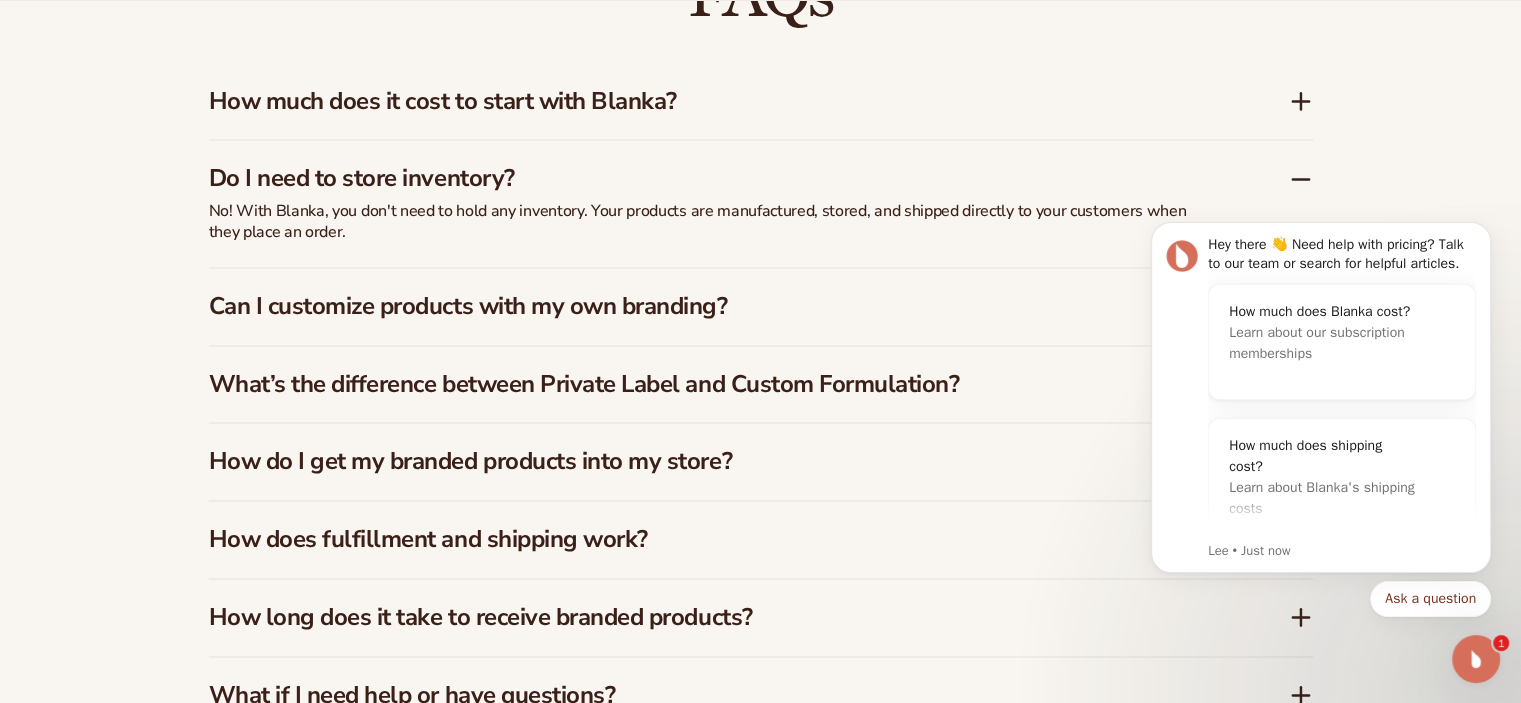 click on "Can I customize products with my own branding?" at bounding box center (719, 306) 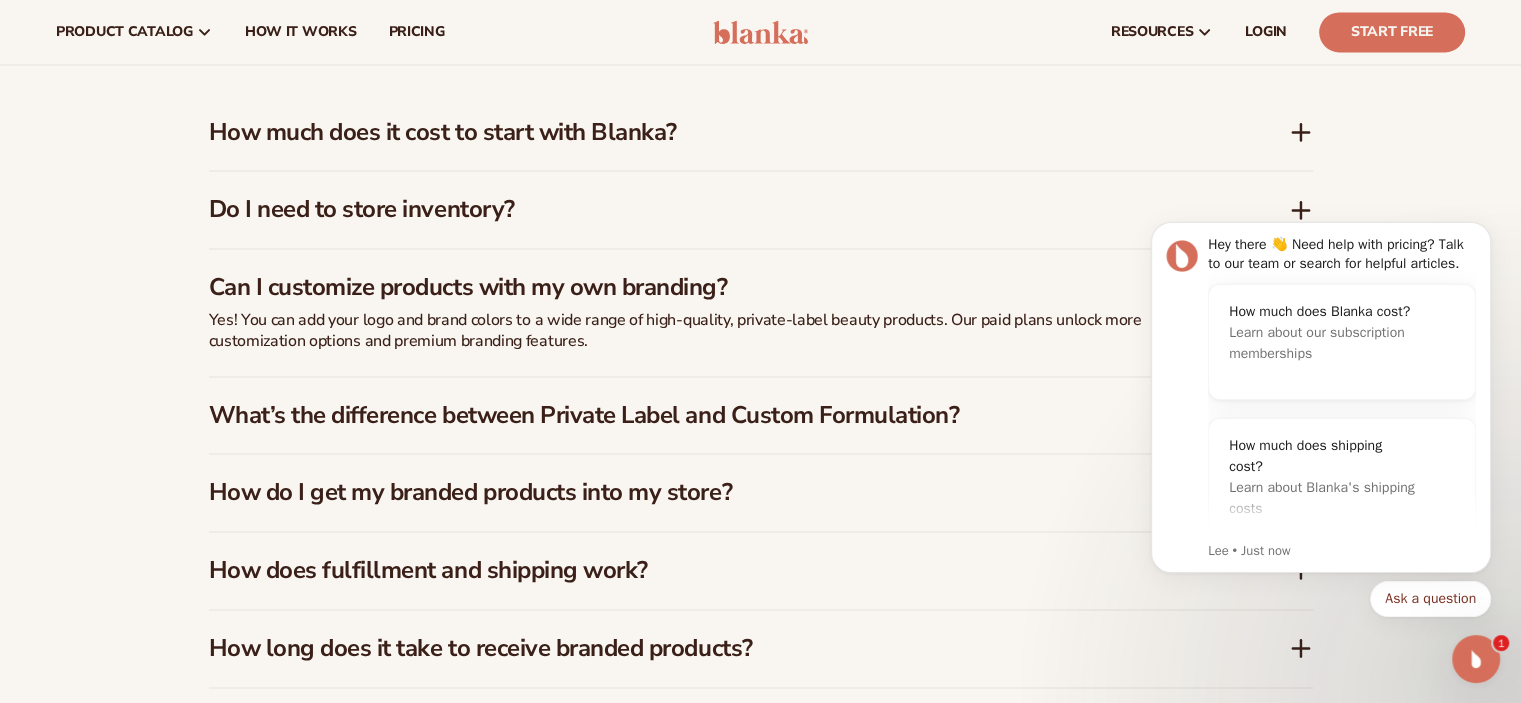scroll, scrollTop: 3100, scrollLeft: 0, axis: vertical 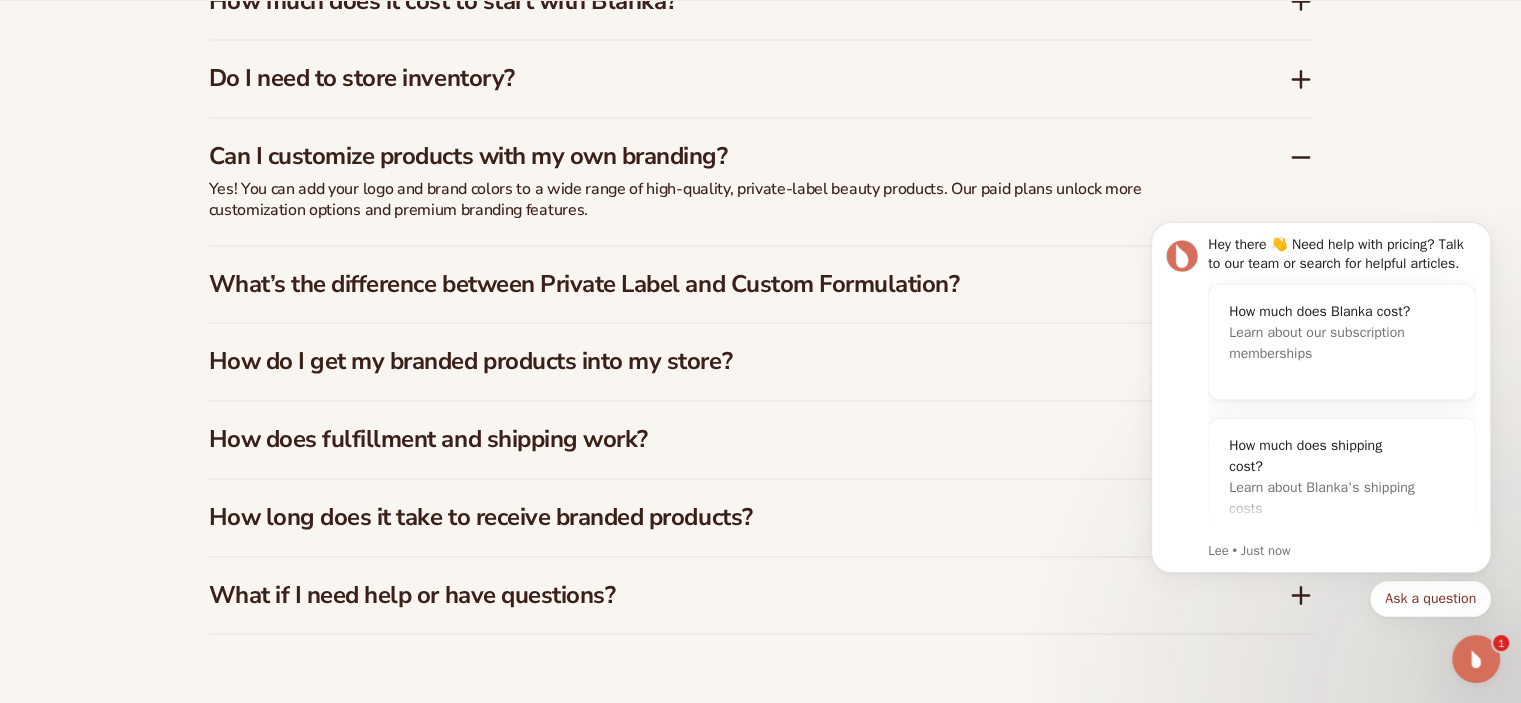 click on "What’s the difference between Private Label and Custom Formulation?" at bounding box center [761, 284] 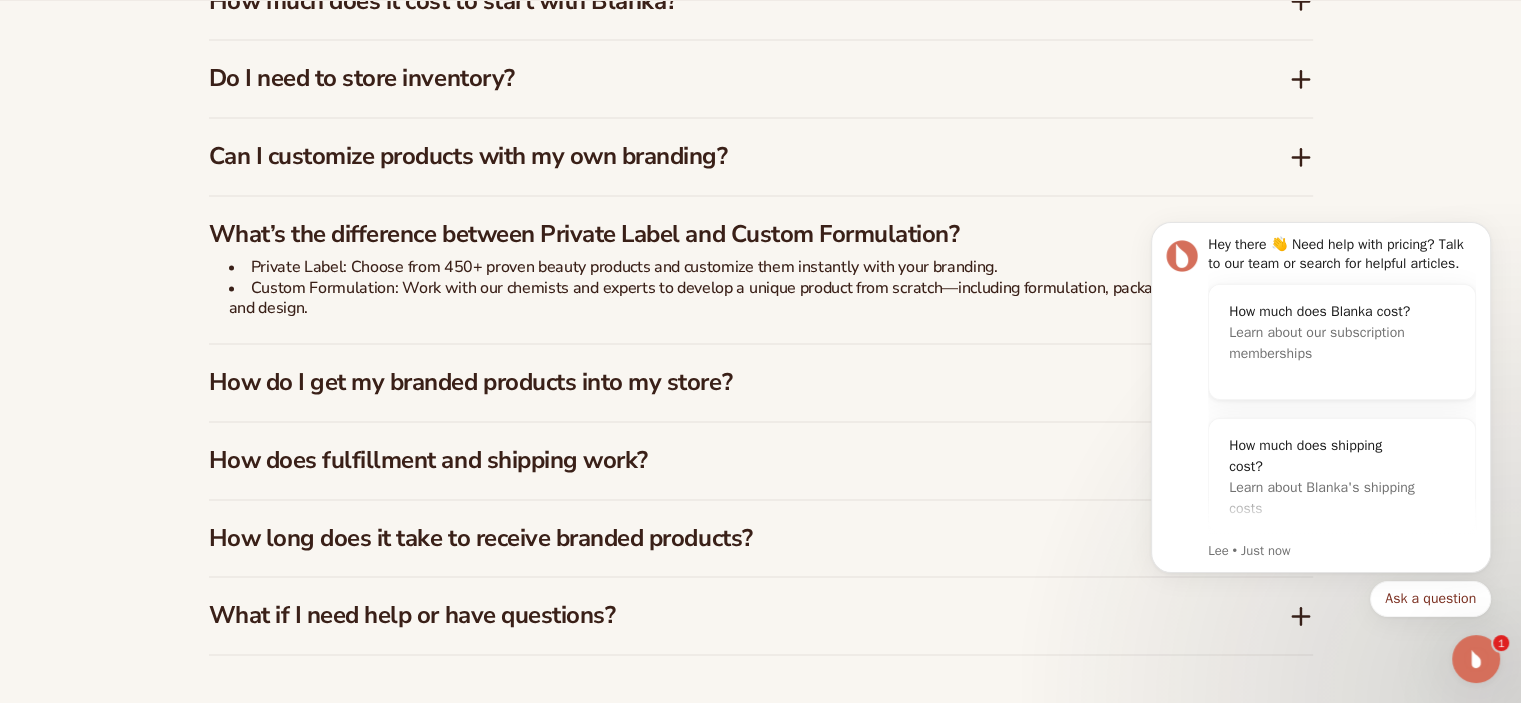 scroll, scrollTop: 3200, scrollLeft: 0, axis: vertical 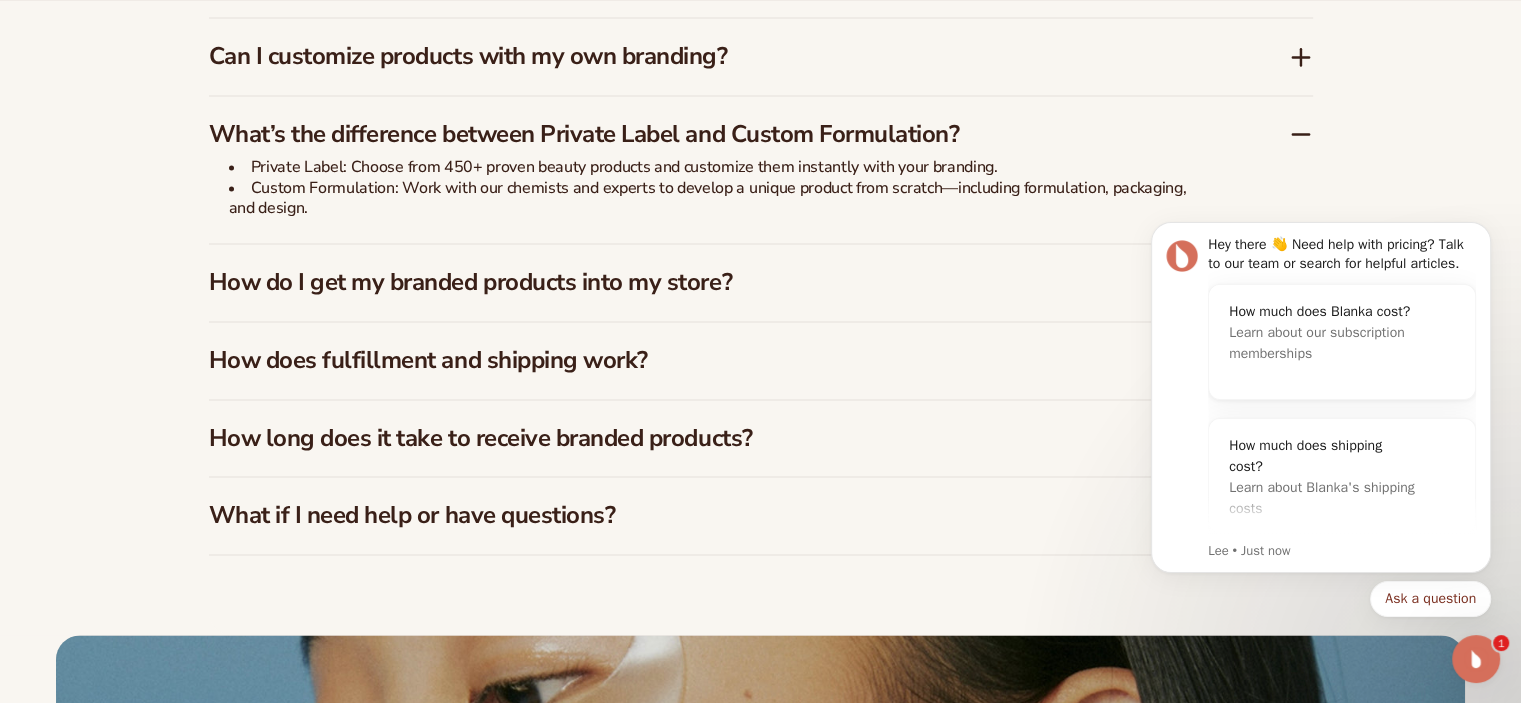 click on "How do I get my branded products into my store?" at bounding box center (719, 282) 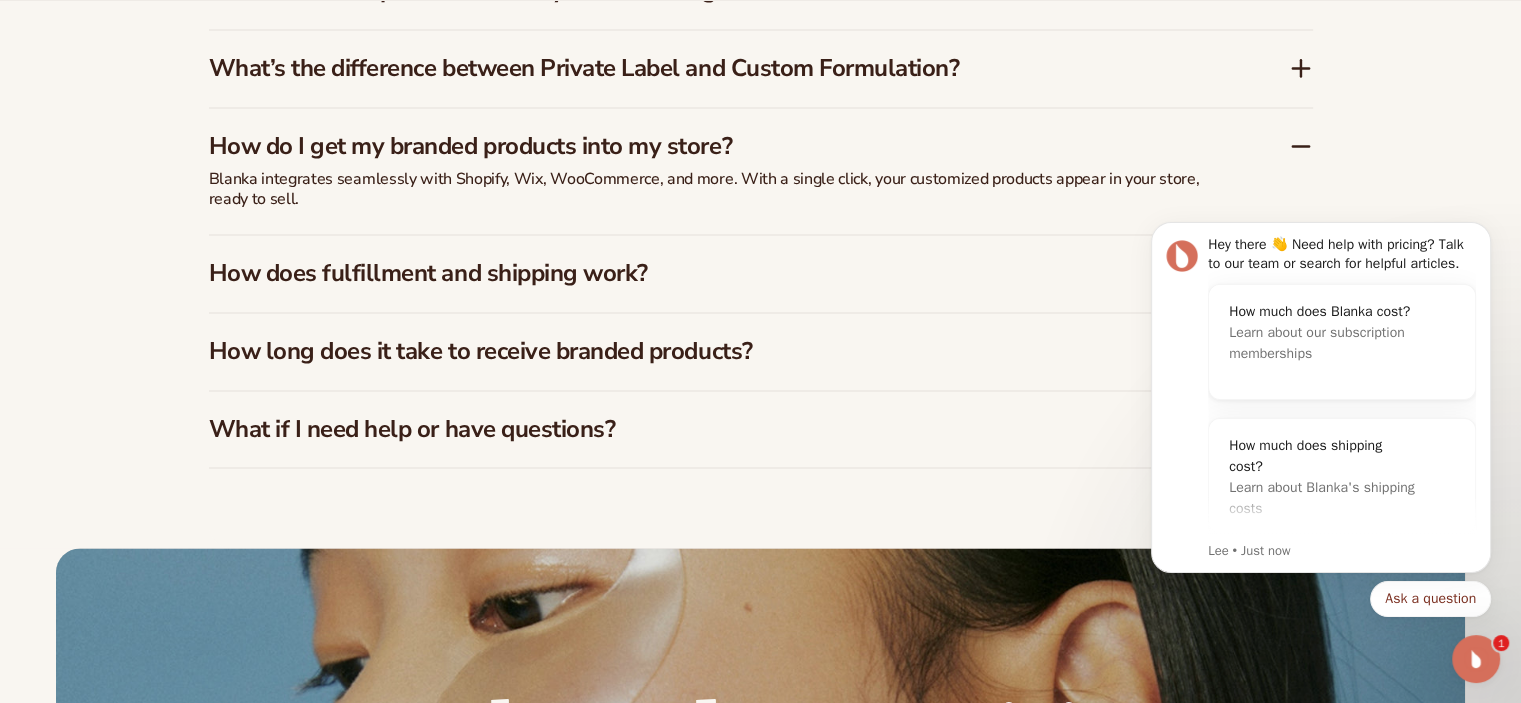 scroll, scrollTop: 3300, scrollLeft: 0, axis: vertical 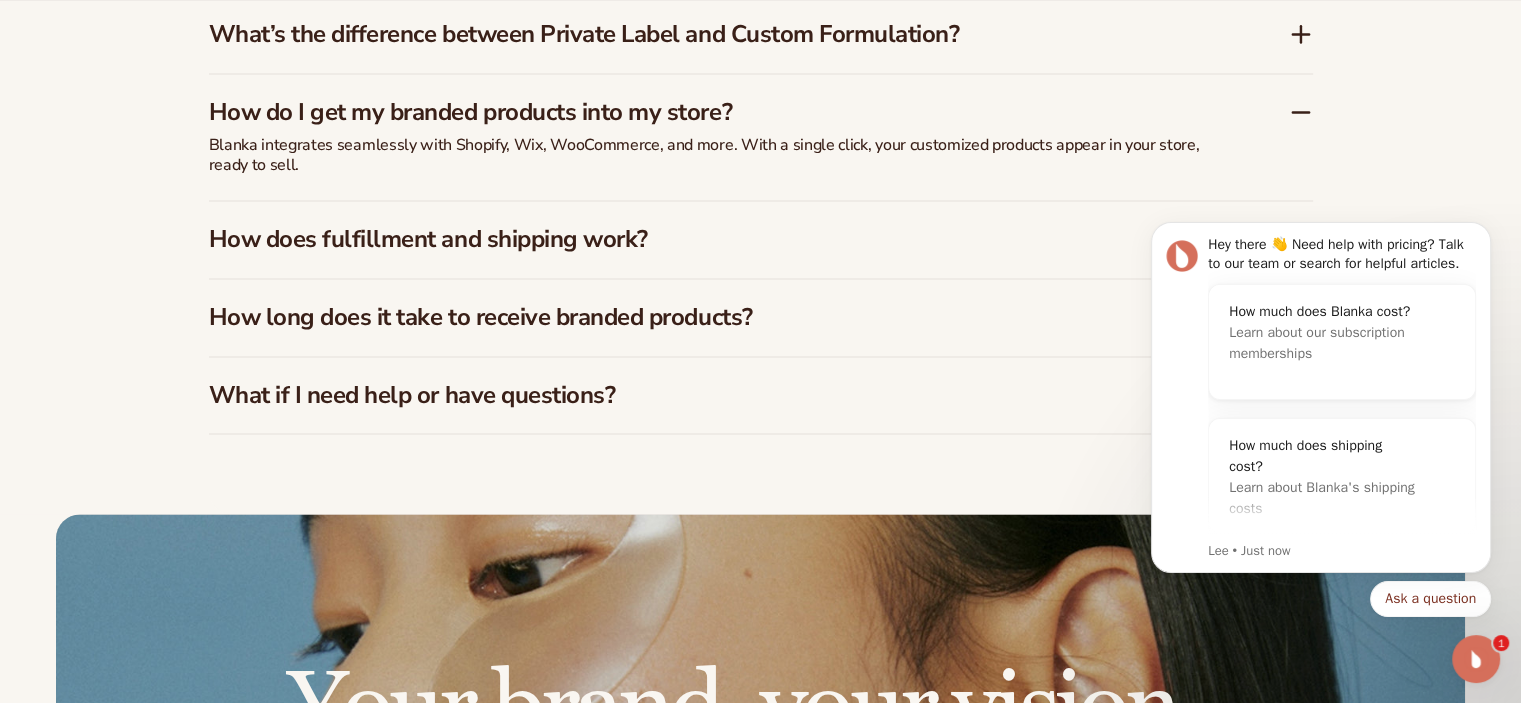 click on "How does fulfillment and shipping work?" at bounding box center [719, 239] 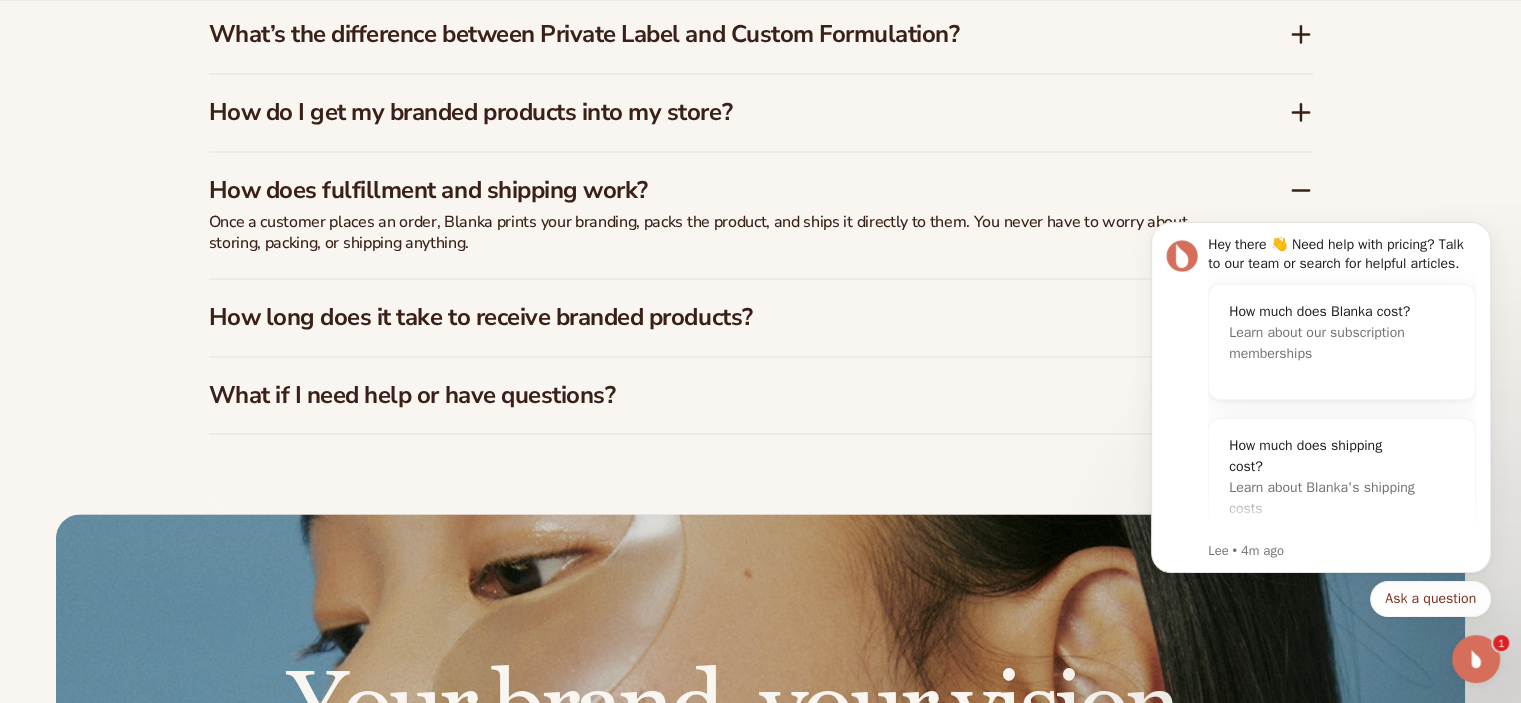 click on "What if I need help or have questions?" at bounding box center (761, 395) 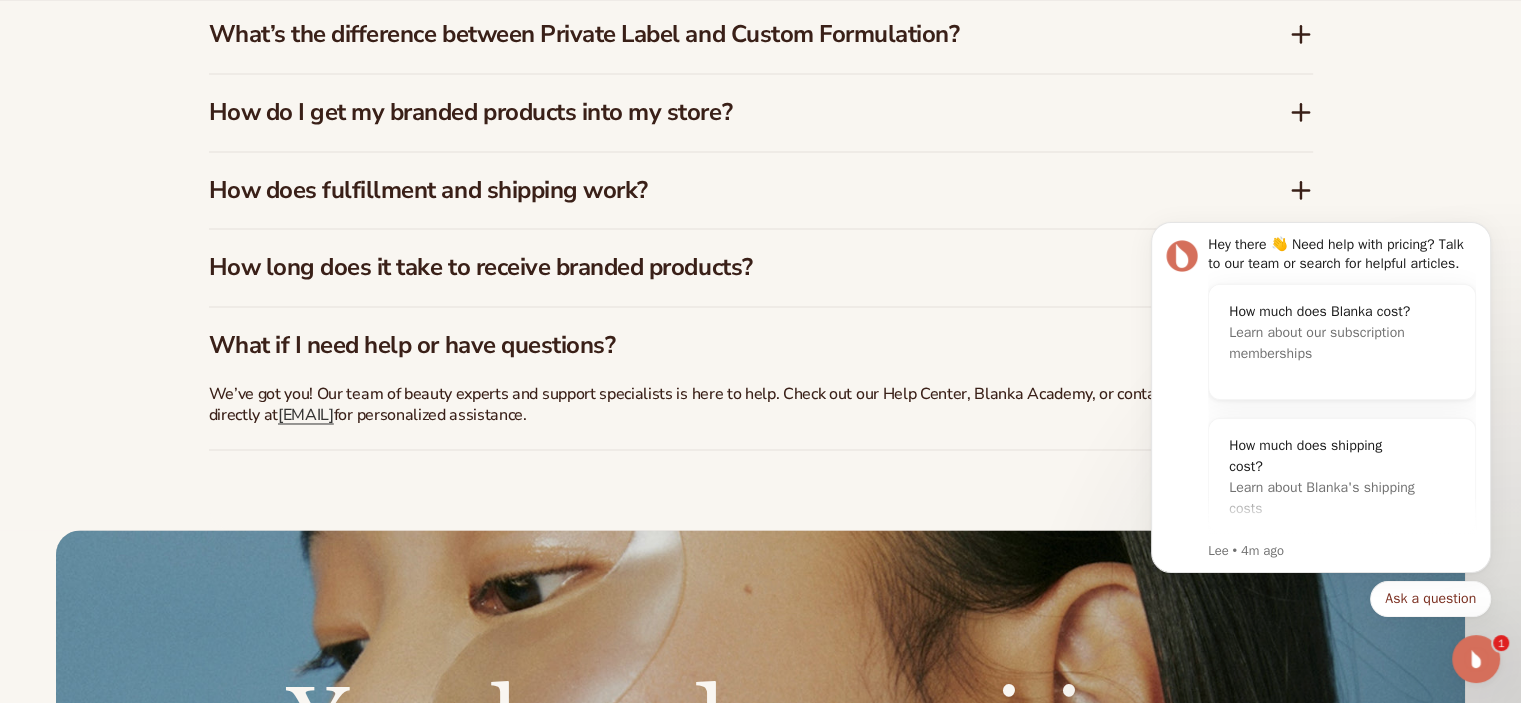 click on "FAQs
How much does it cost to start with Blanka?
Blanka offers a free plan so you can explore the platform, preview your brand on products, and see how it works - no credit card required. When you're ready to scale, our paid plans unlock more products, branding options, and premium support.
Do I need to store inventory?" at bounding box center (760, 56) 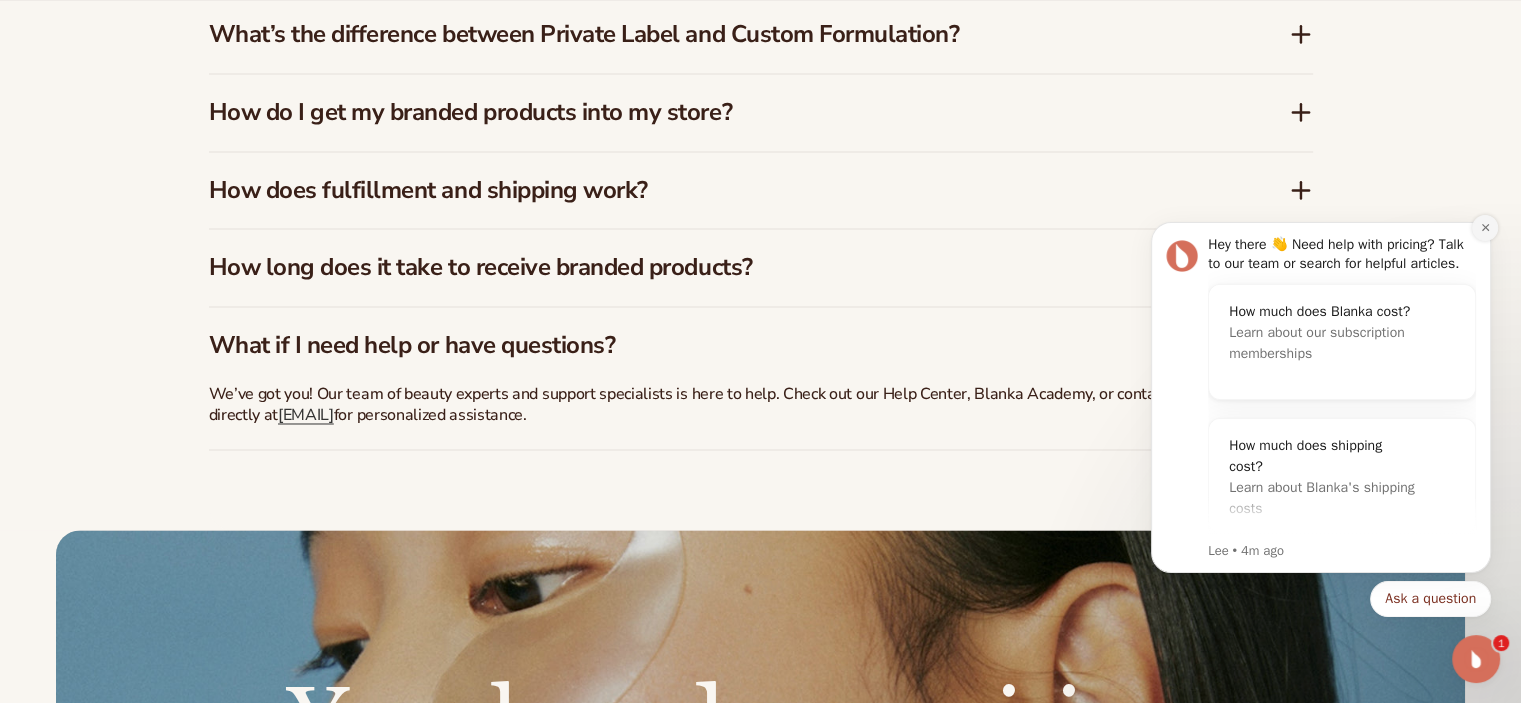 click 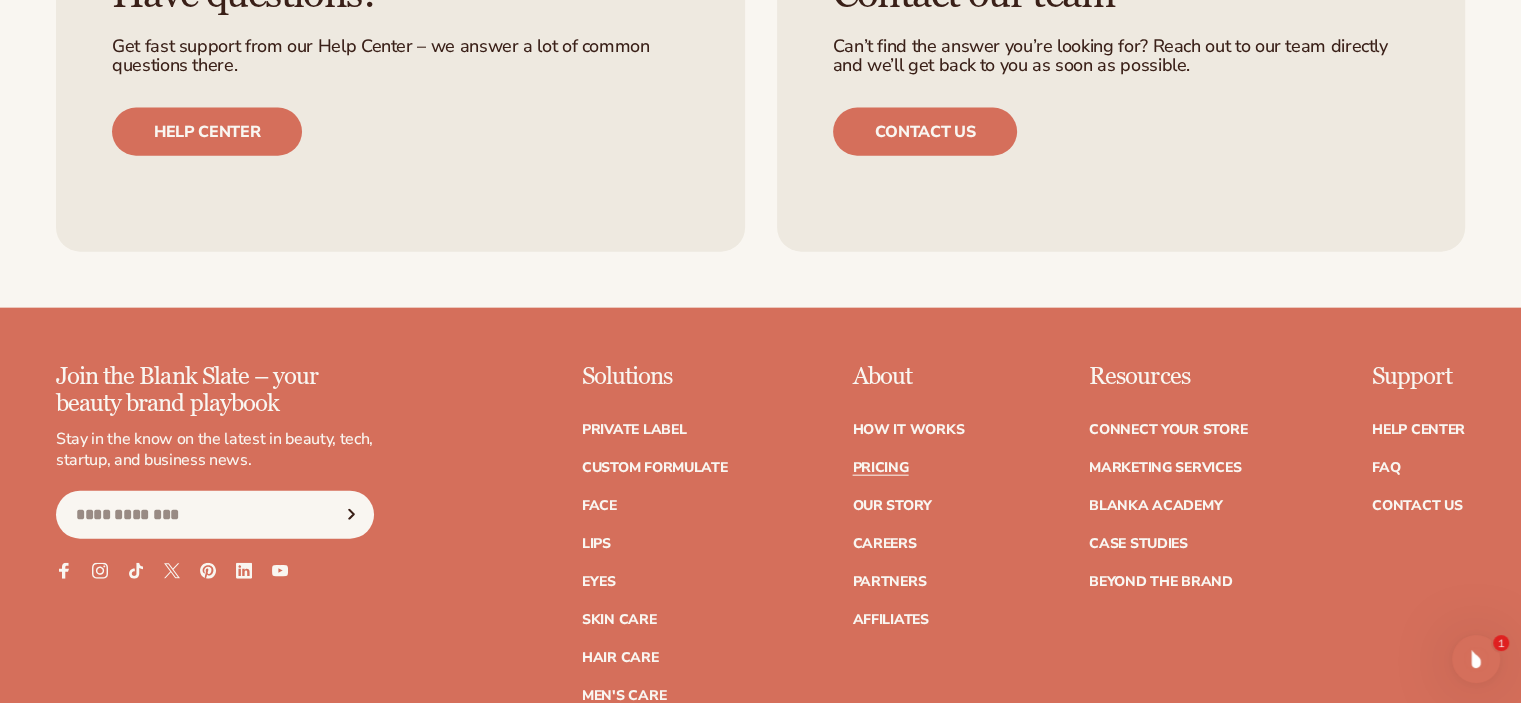 scroll, scrollTop: 4900, scrollLeft: 0, axis: vertical 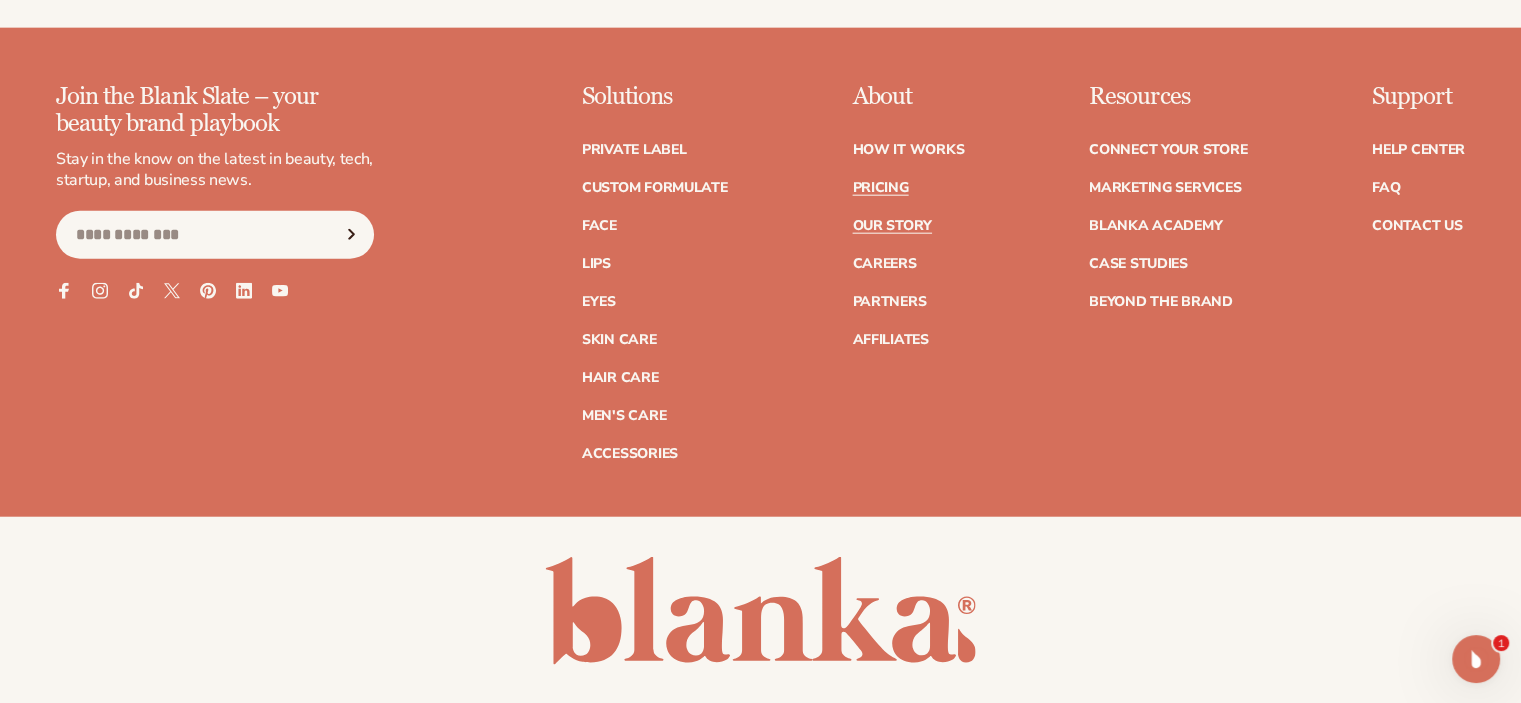 click on "Our Story" at bounding box center [891, 226] 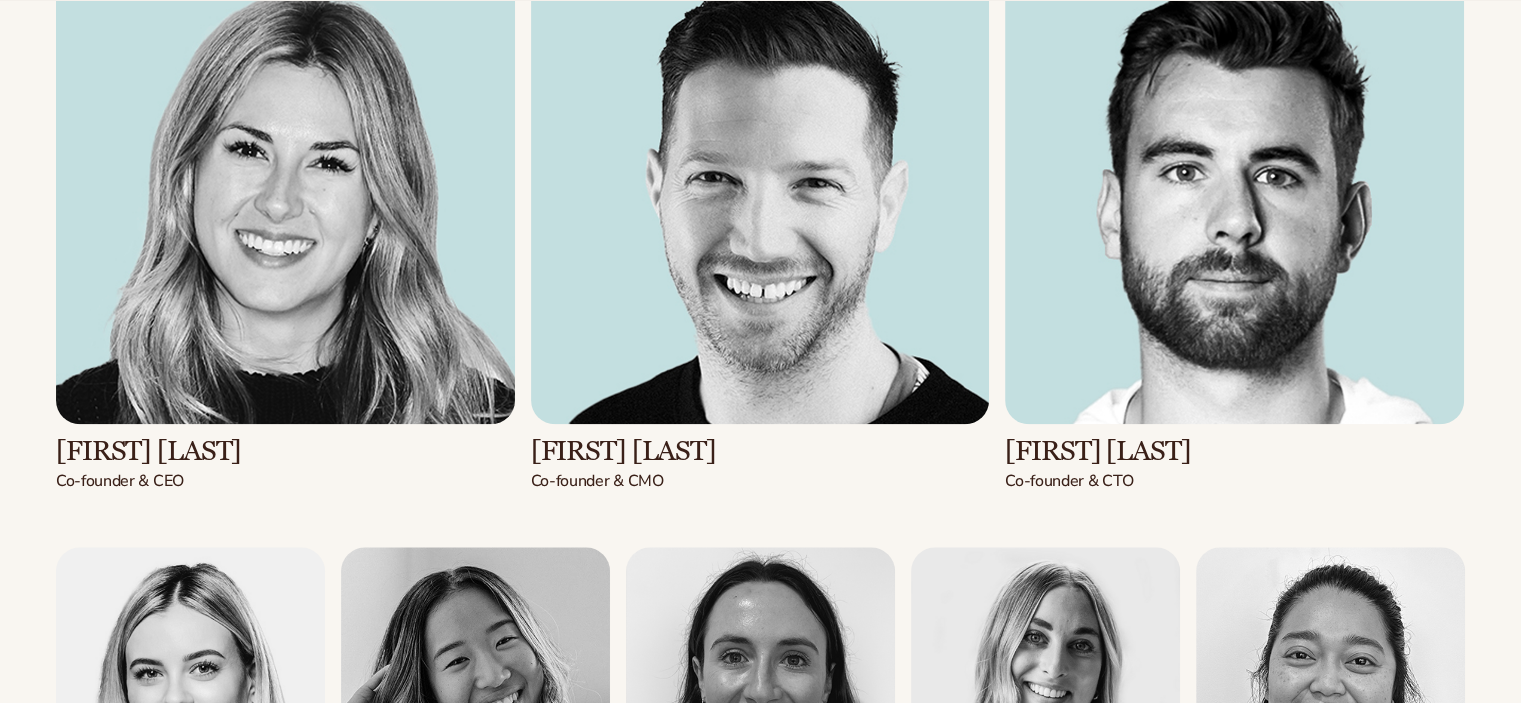 scroll, scrollTop: 2300, scrollLeft: 0, axis: vertical 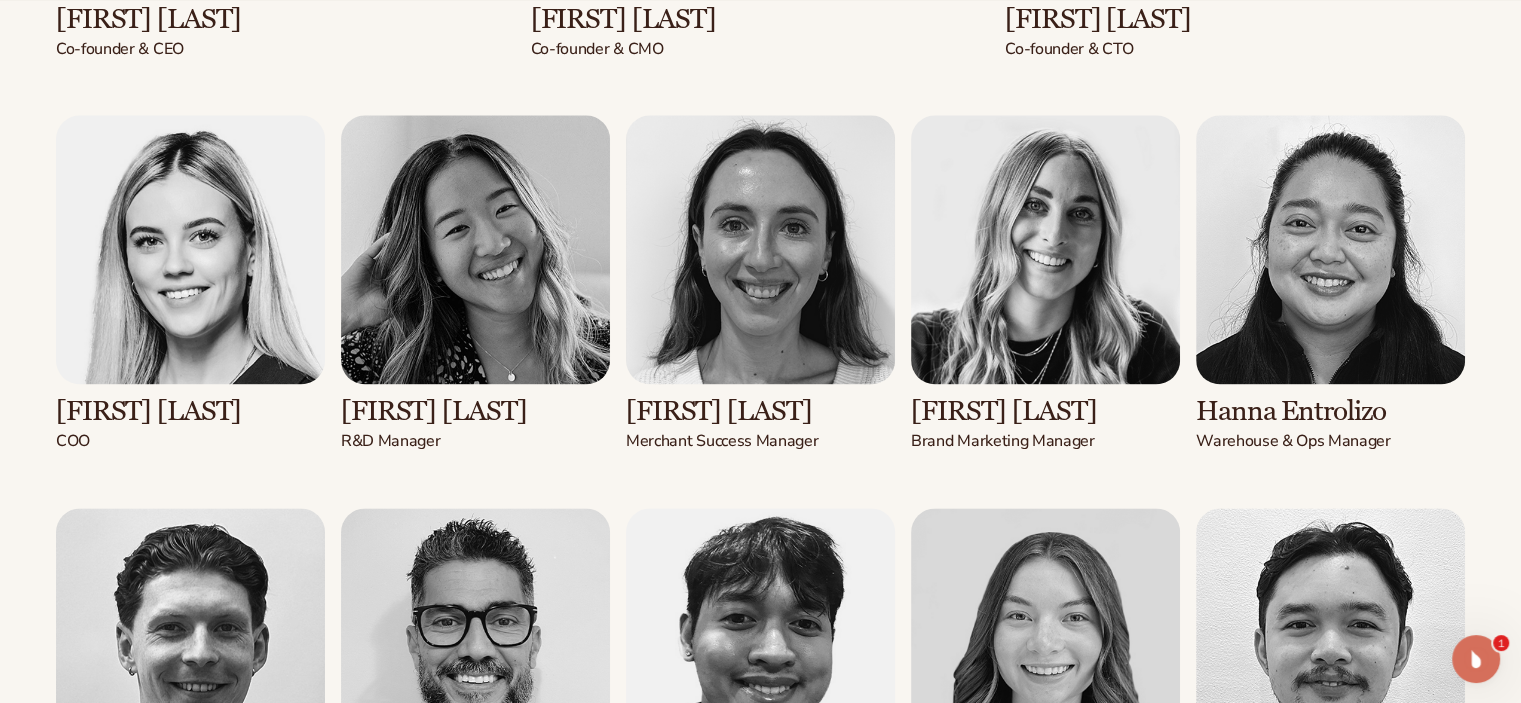 click on "Kaylee Lieffers
Co-founder & CEO
Adam Chuntz
Co-founder & CMO" at bounding box center (760, 788) 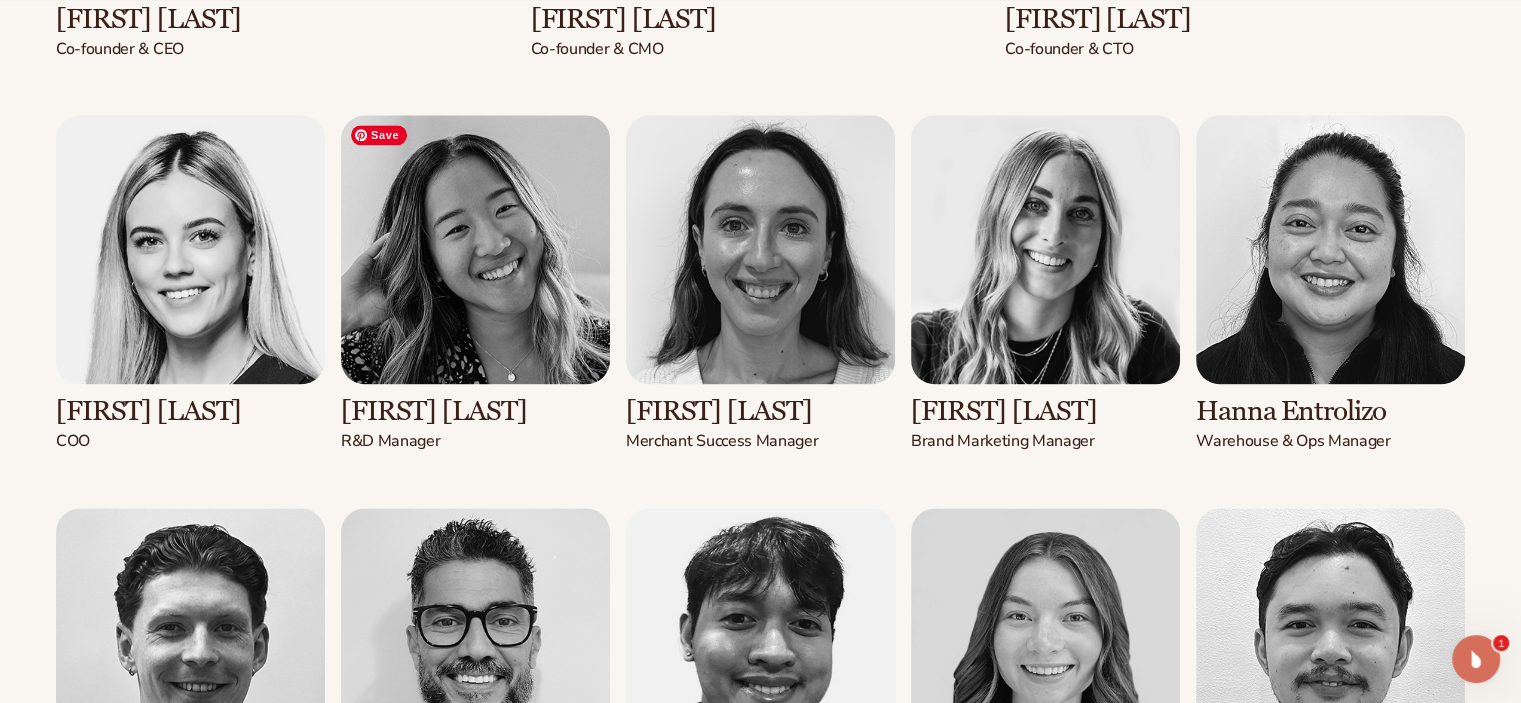 click at bounding box center [475, 249] 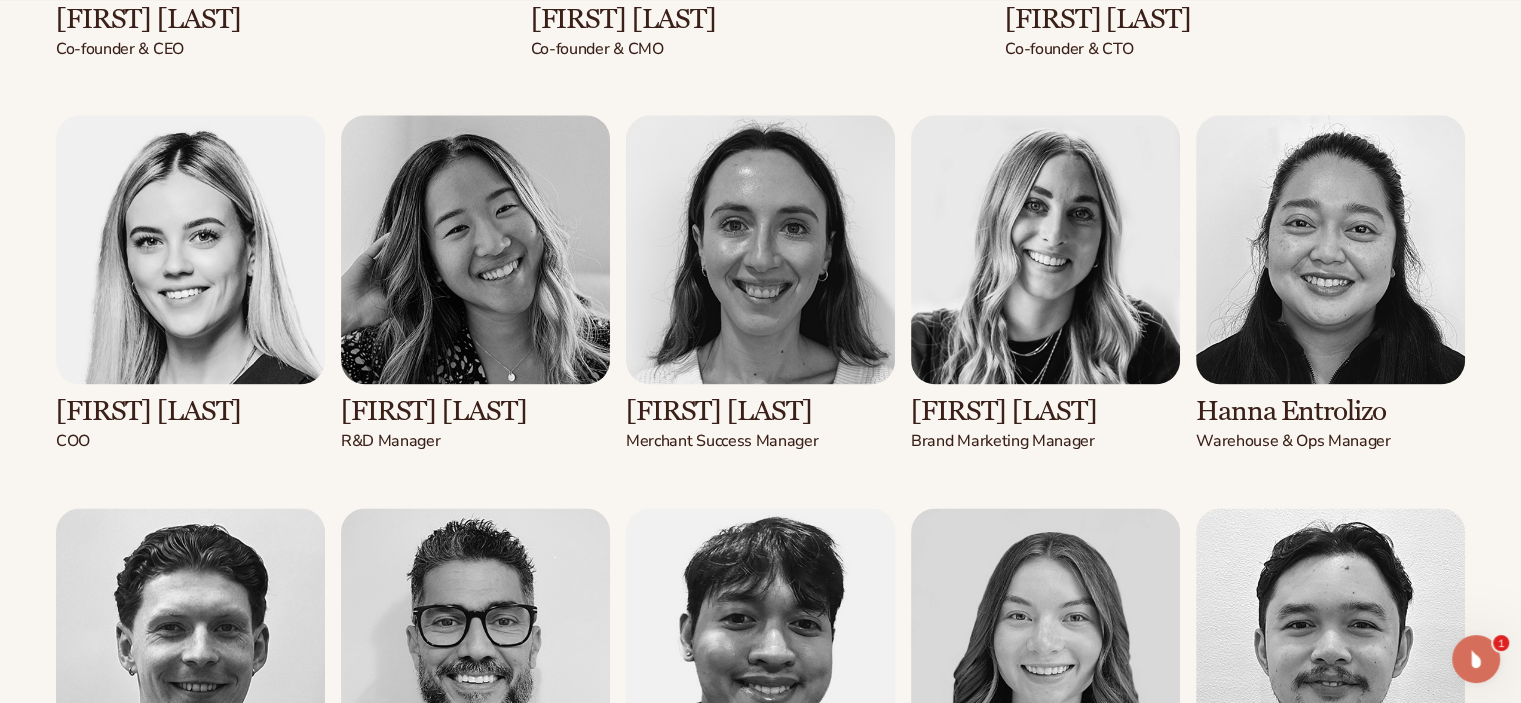 click on "Kaylee Lieffers
Co-founder & CEO
Adam Chuntz
Co-founder & CMO" at bounding box center (760, 788) 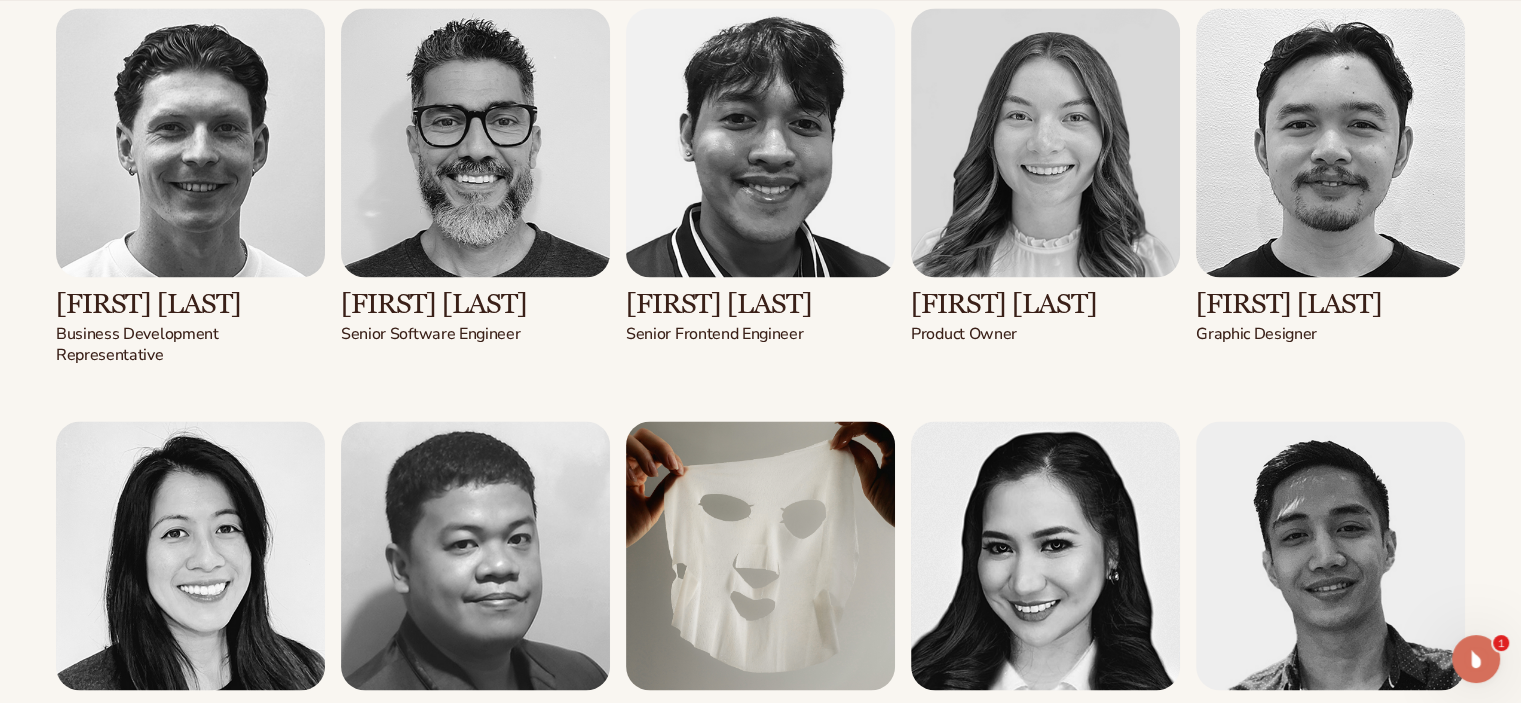 scroll, scrollTop: 3300, scrollLeft: 0, axis: vertical 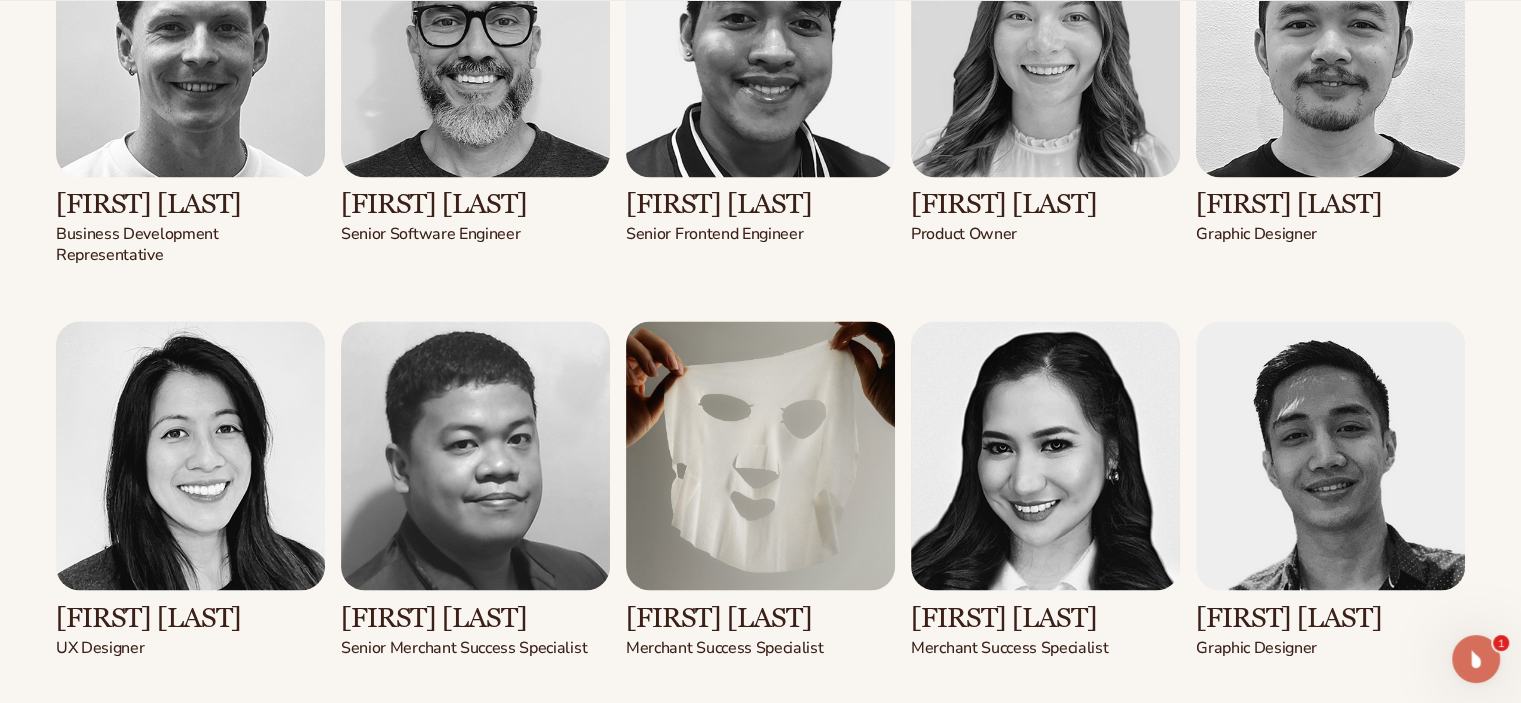 click on "Kaylee Lieffers
Co-founder & CEO
Adam Chuntz
Co-founder & CMO" at bounding box center (760, 188) 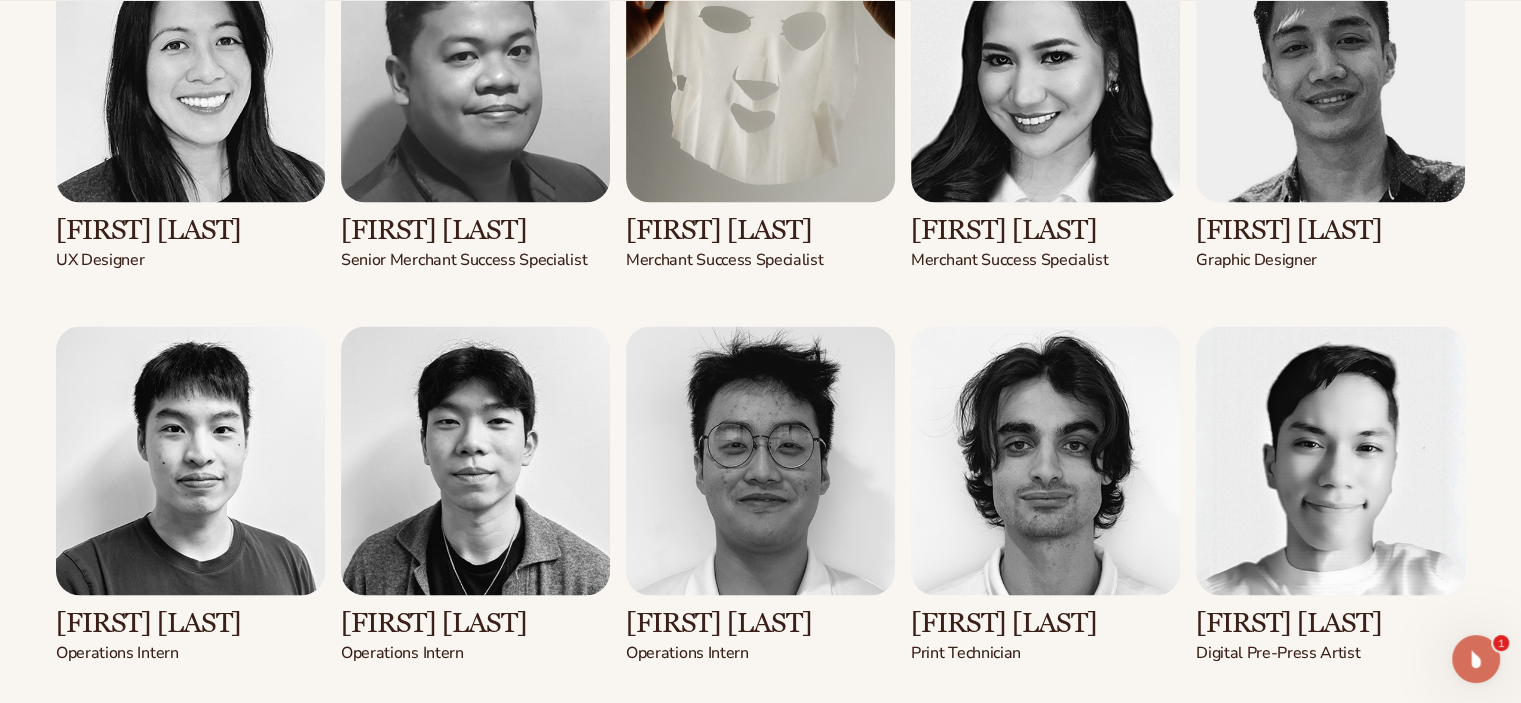 scroll, scrollTop: 3700, scrollLeft: 0, axis: vertical 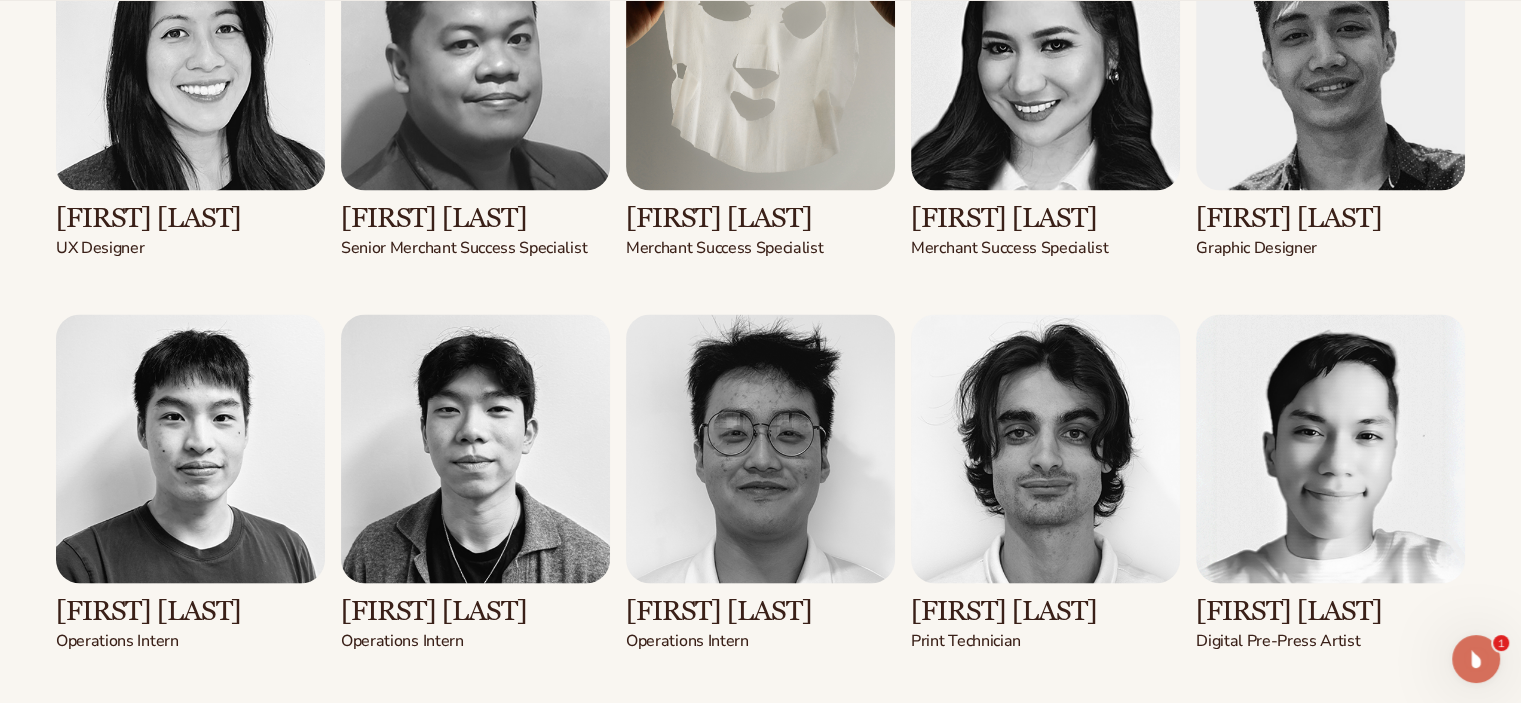click on "Kaylee Lieffers
Co-founder & CEO
Adam Chuntz
Co-founder & CMO" at bounding box center [760, -212] 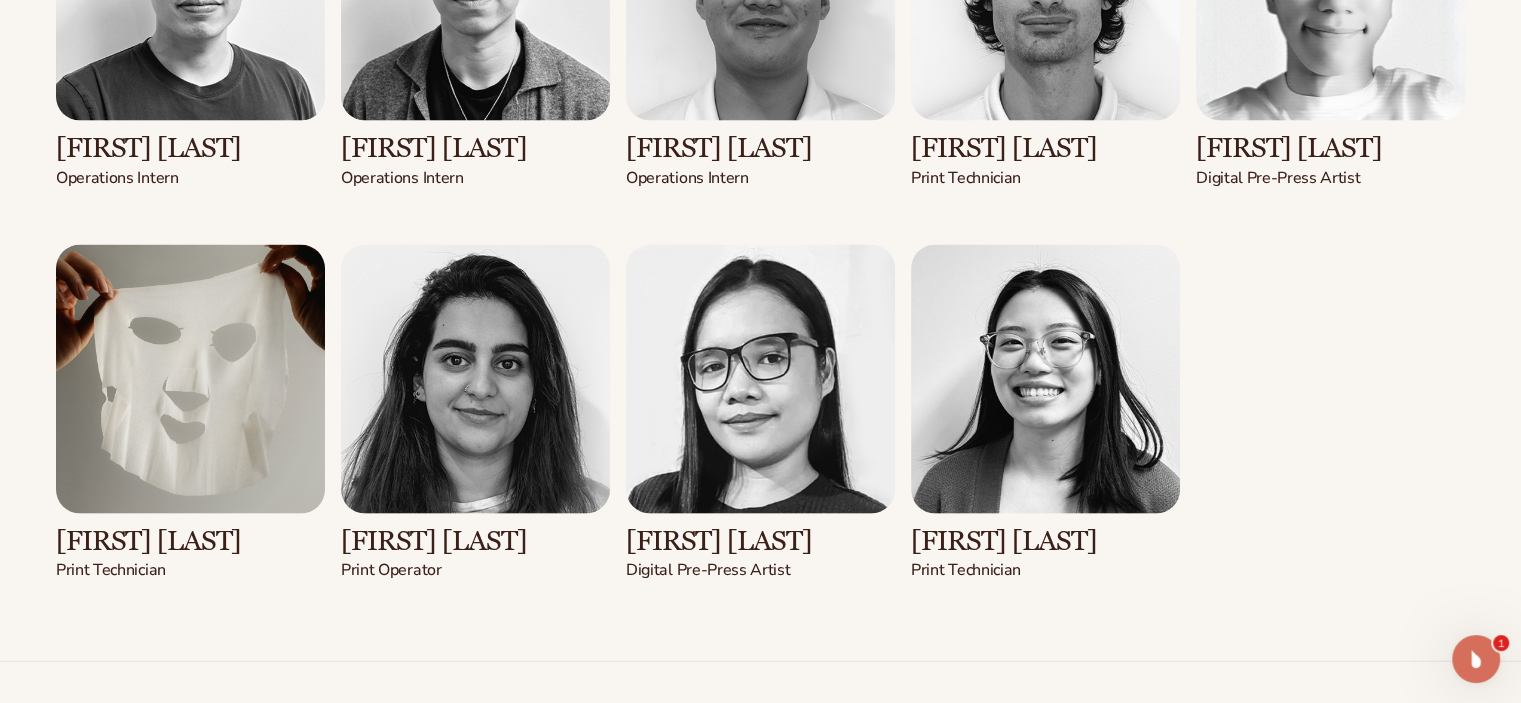 scroll, scrollTop: 4200, scrollLeft: 0, axis: vertical 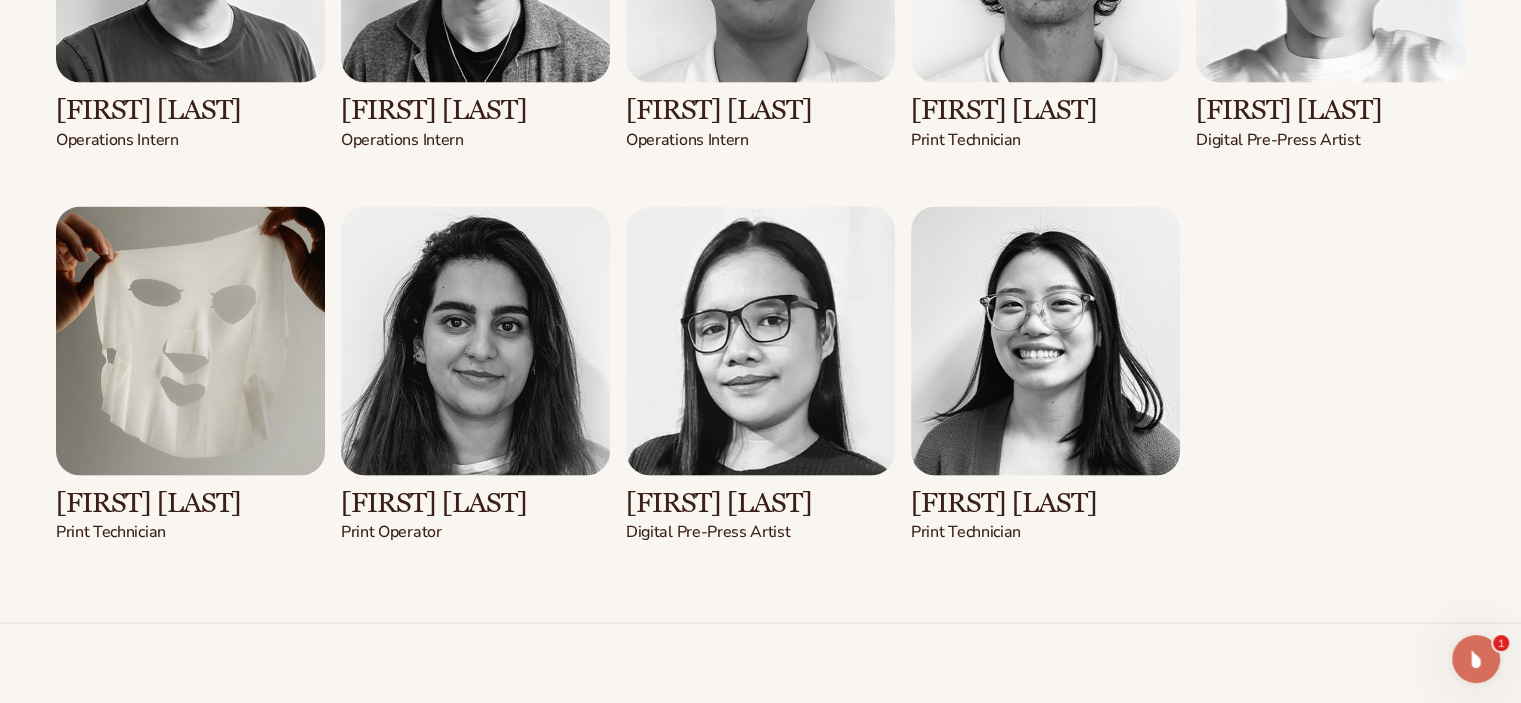 click on "Join thousands of brands growing with Blanka
Start free
“Amazing team to work with that gives you guidance on how to start your own label!”
Danielle C.
“Very cool to have my logo on my product line and I don't need to carry inventory!”
Linda L." at bounding box center (760, 968) 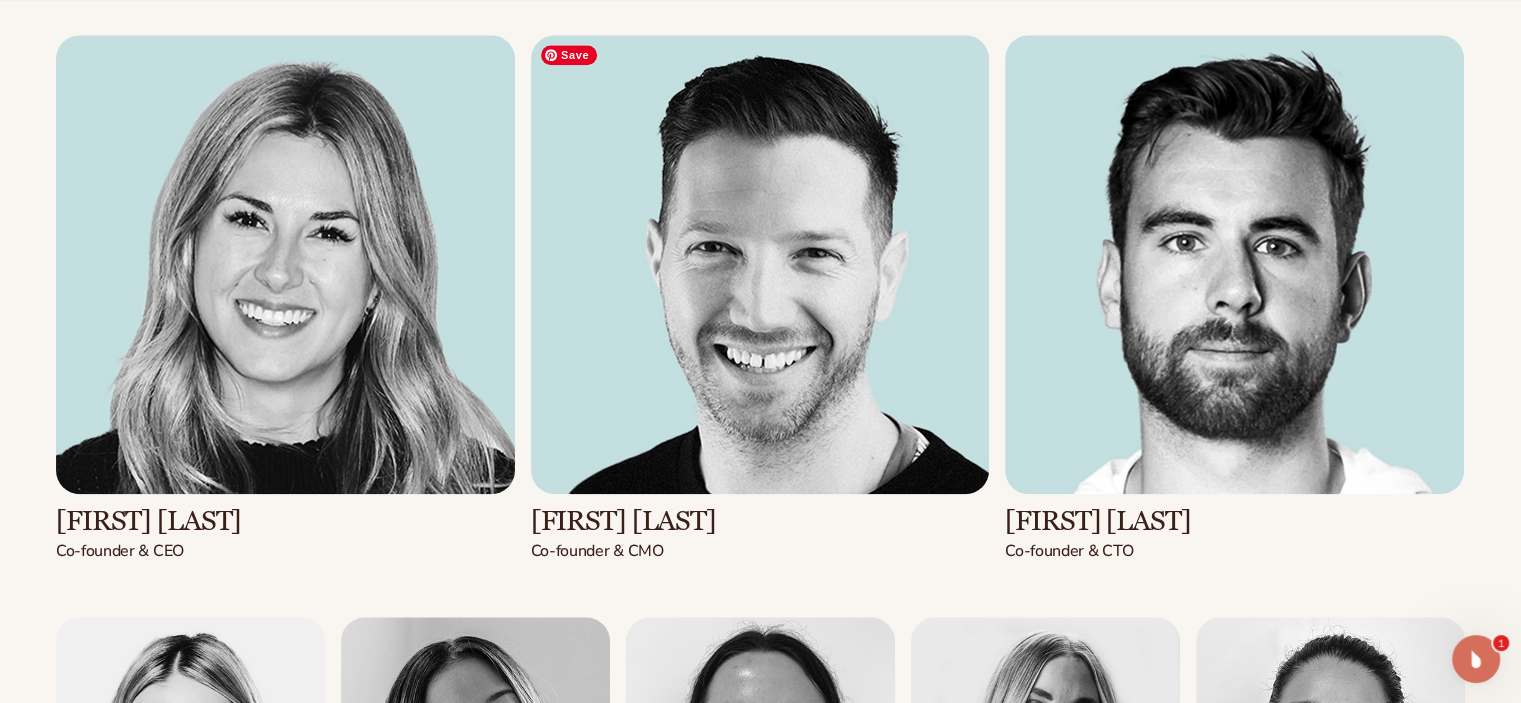 scroll, scrollTop: 2200, scrollLeft: 0, axis: vertical 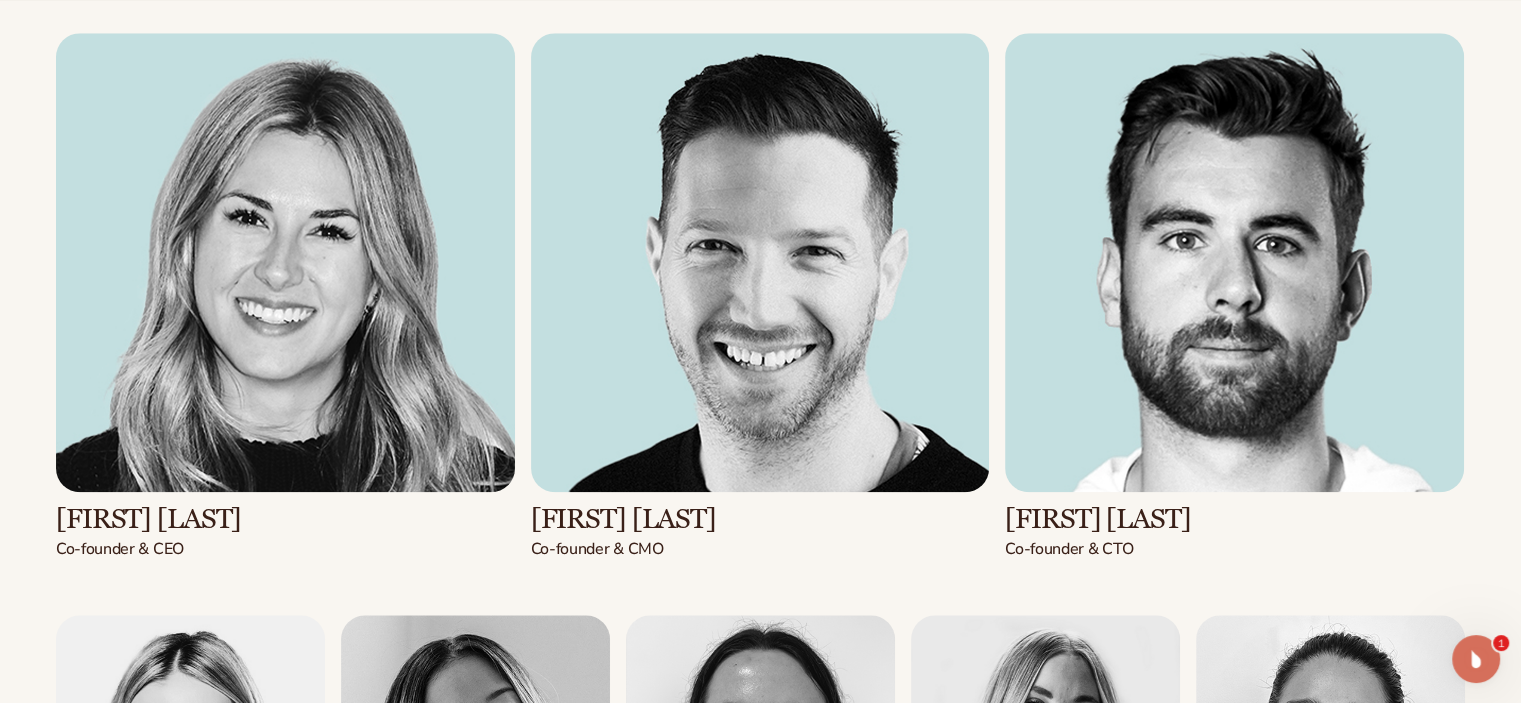 click on "Kaylee Lieffers
Co-founder & CEO
Adam Chuntz
Co-founder & CMO" at bounding box center (760, 1288) 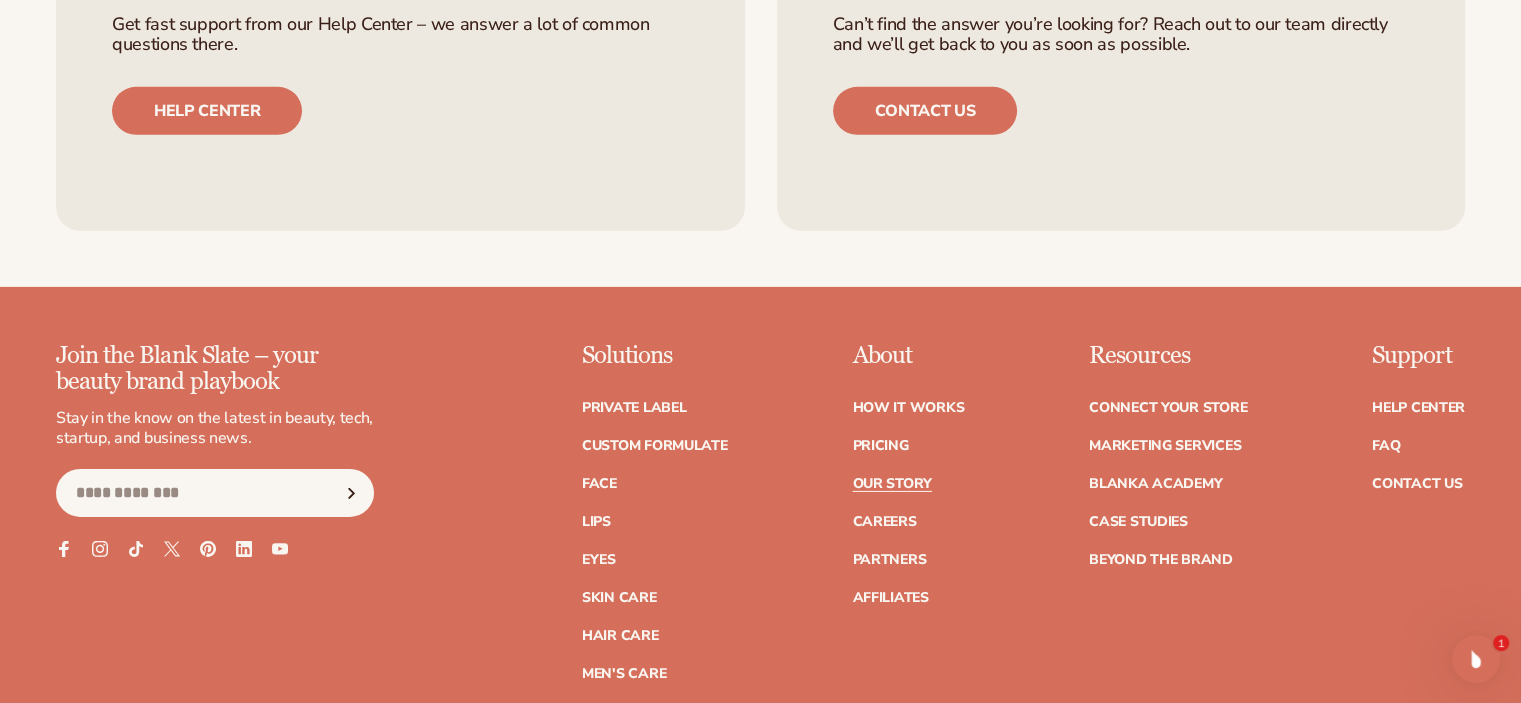 scroll, scrollTop: 6600, scrollLeft: 0, axis: vertical 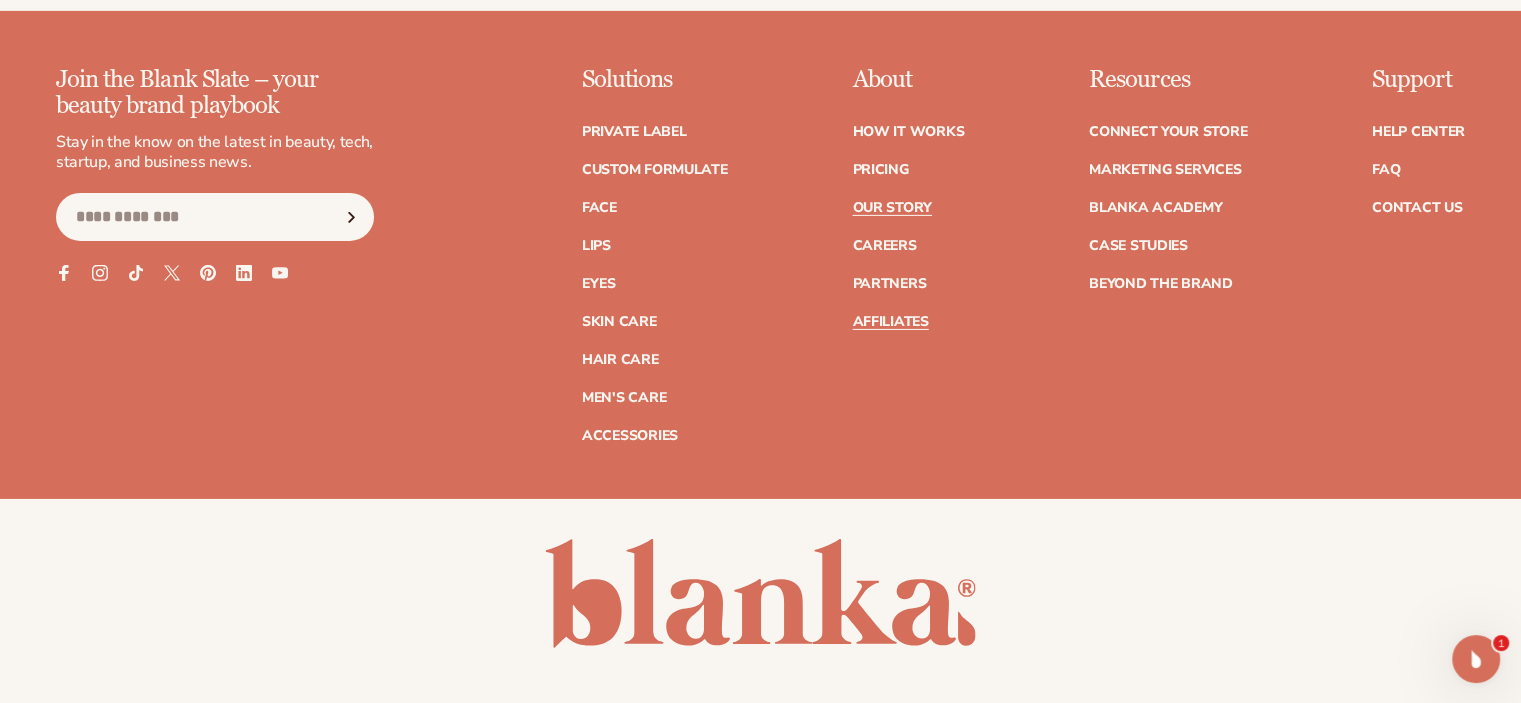 click on "Affiliates" at bounding box center [890, 322] 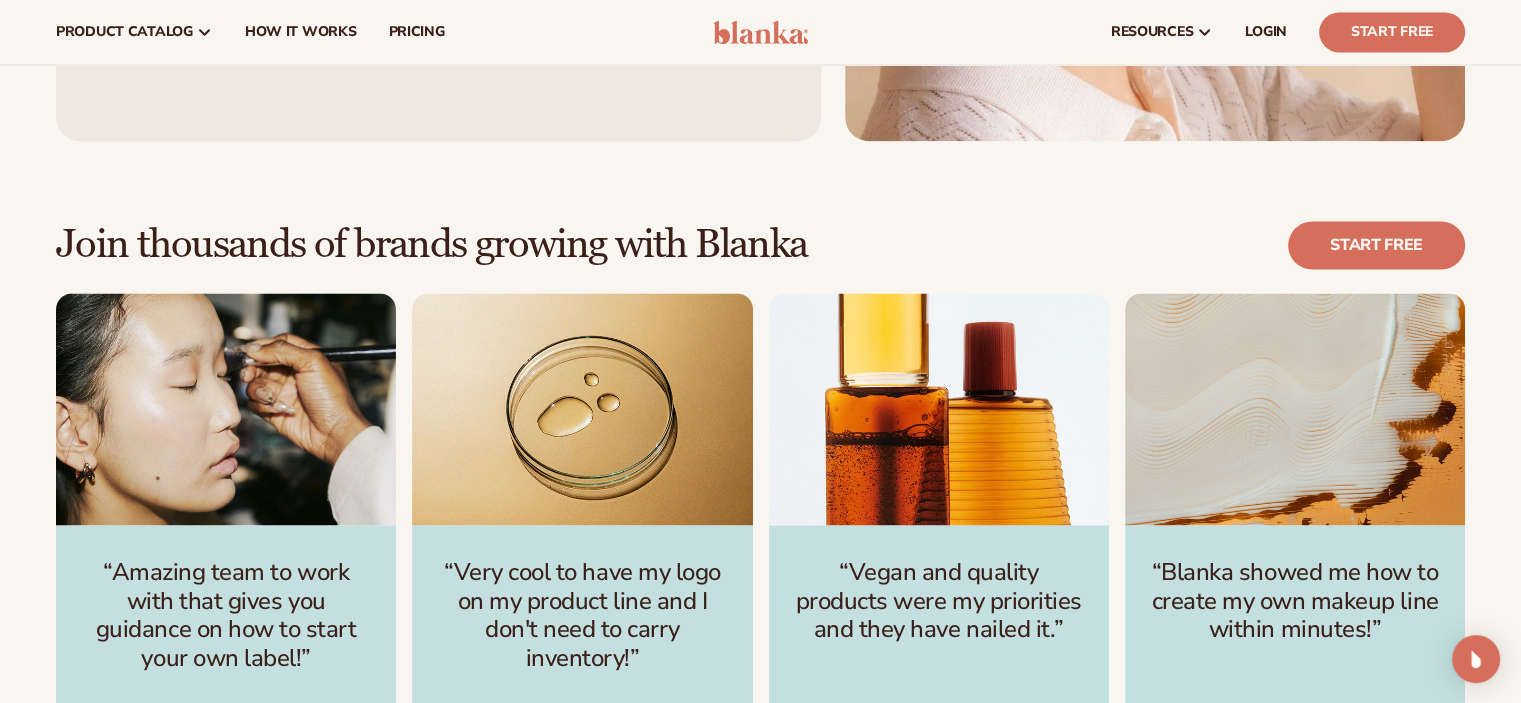 scroll, scrollTop: 2500, scrollLeft: 0, axis: vertical 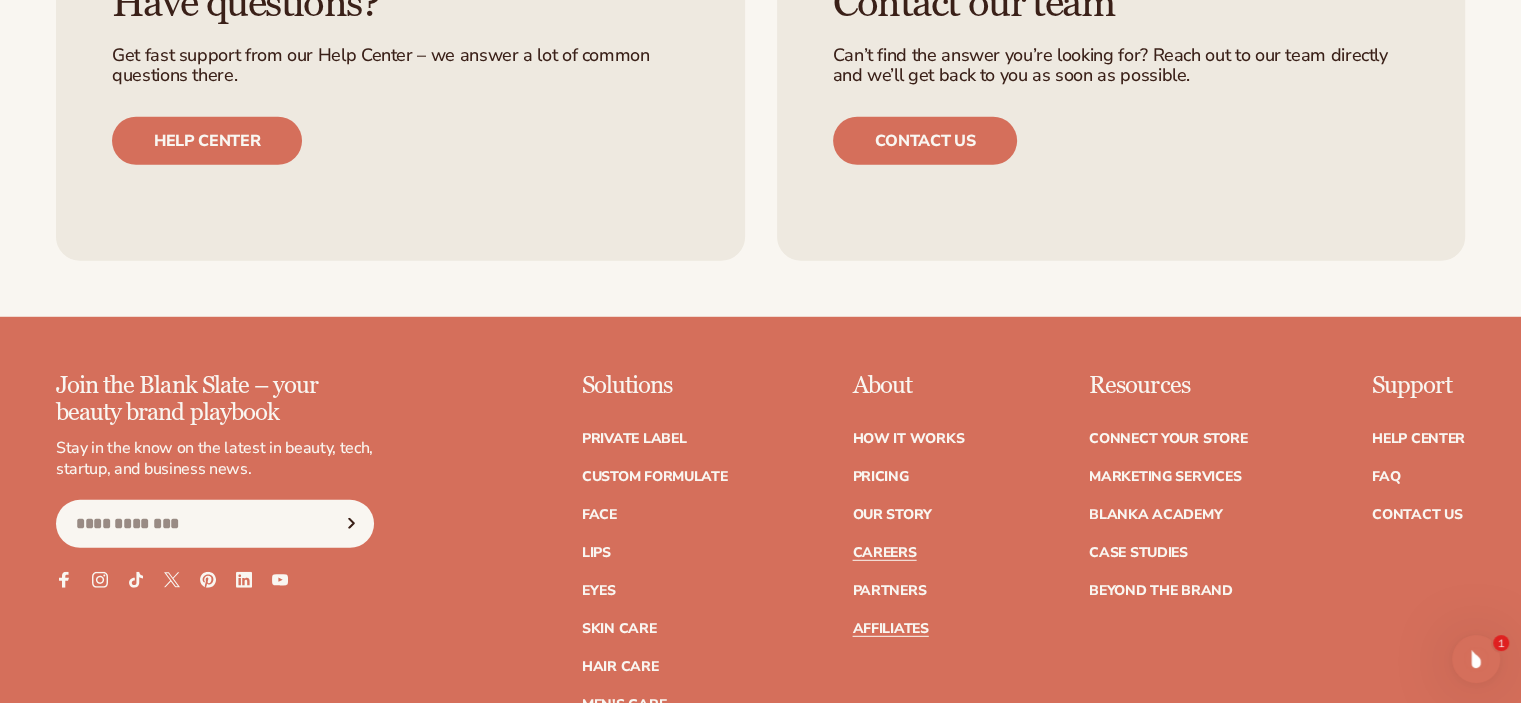 click on "Careers" at bounding box center (884, 553) 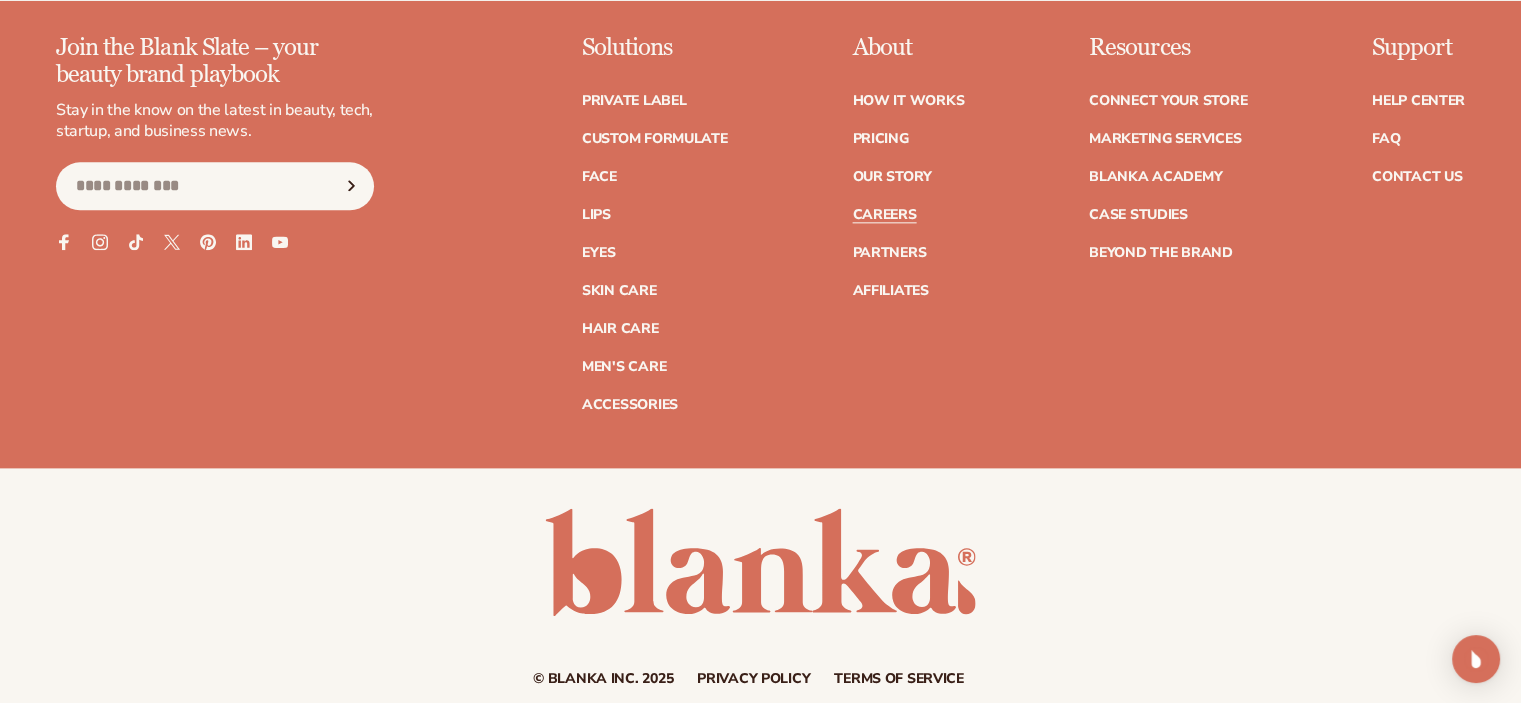 scroll, scrollTop: 2536, scrollLeft: 0, axis: vertical 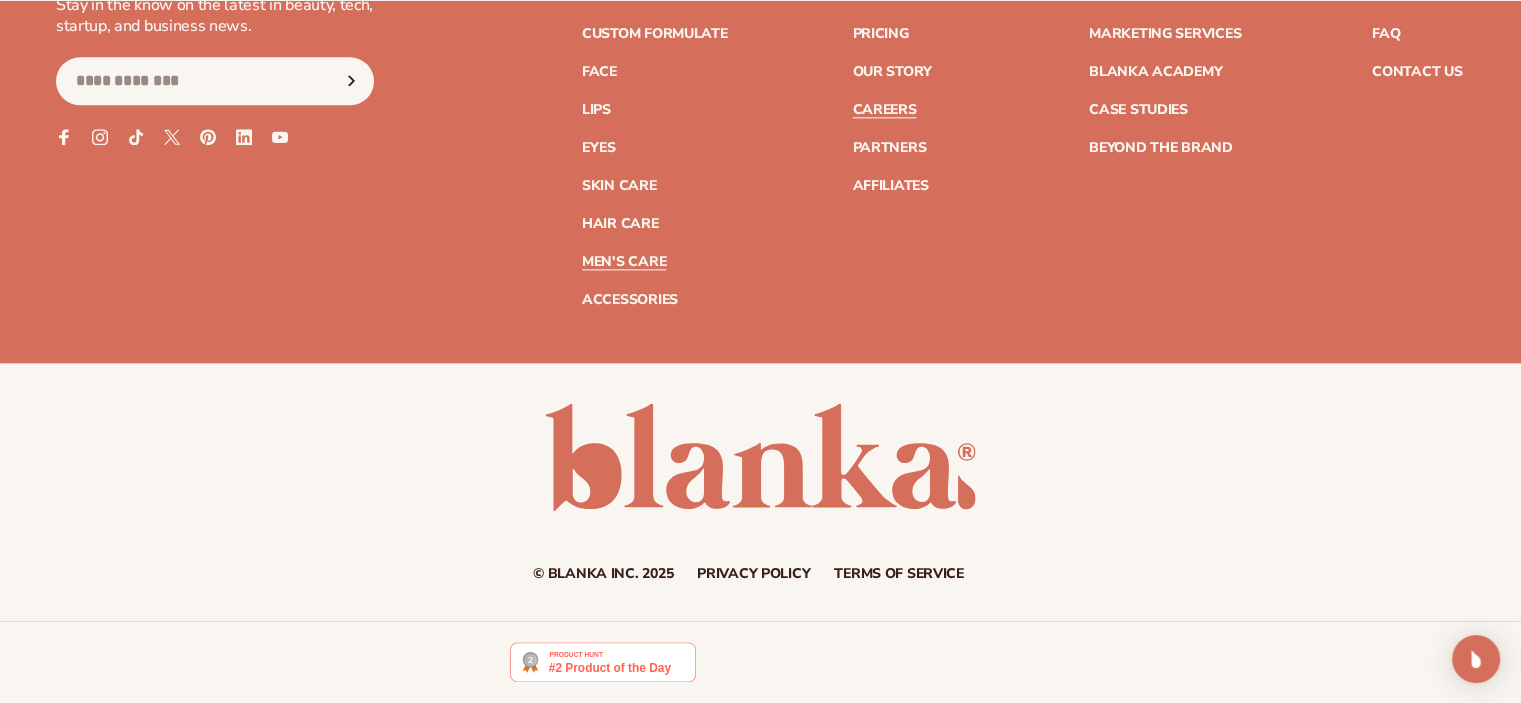 click on "Men's Care" at bounding box center [624, 262] 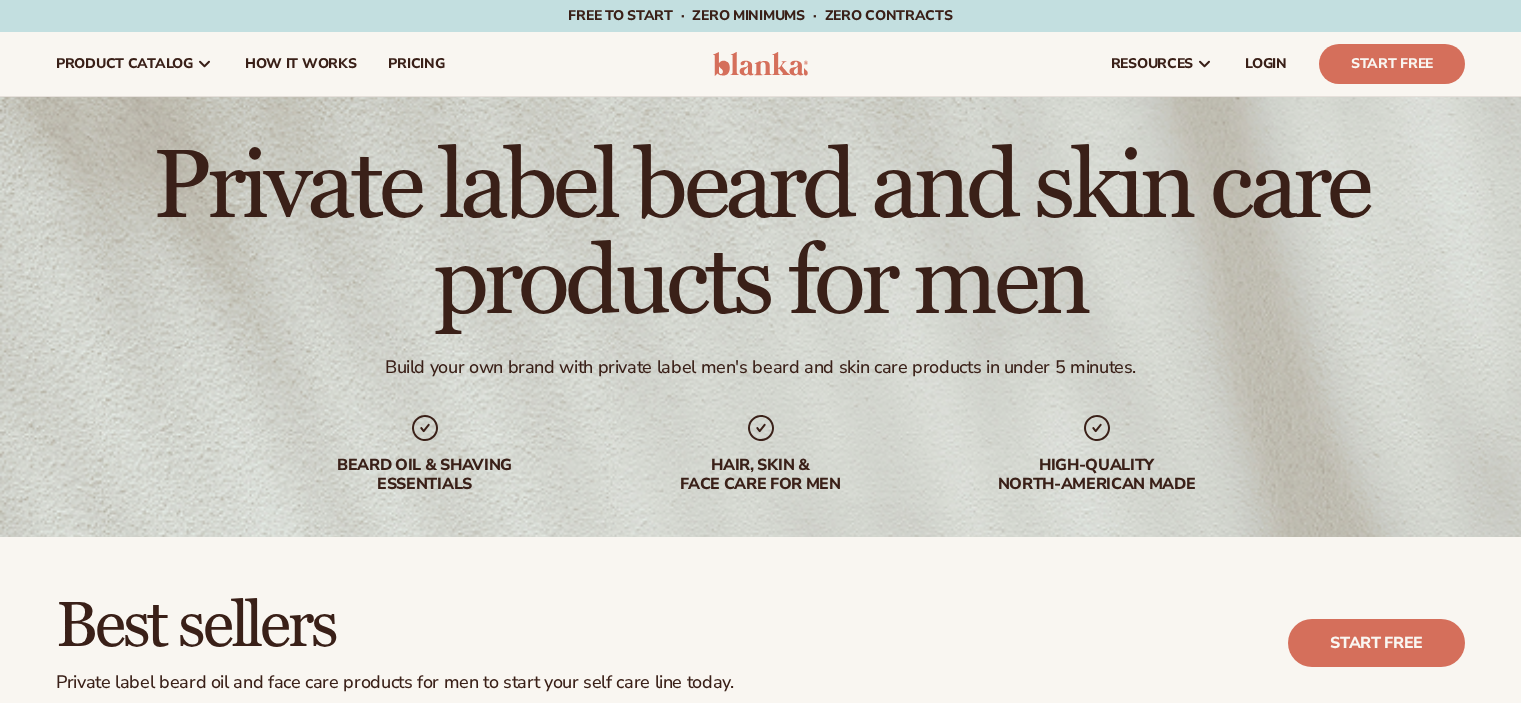 scroll, scrollTop: 600, scrollLeft: 0, axis: vertical 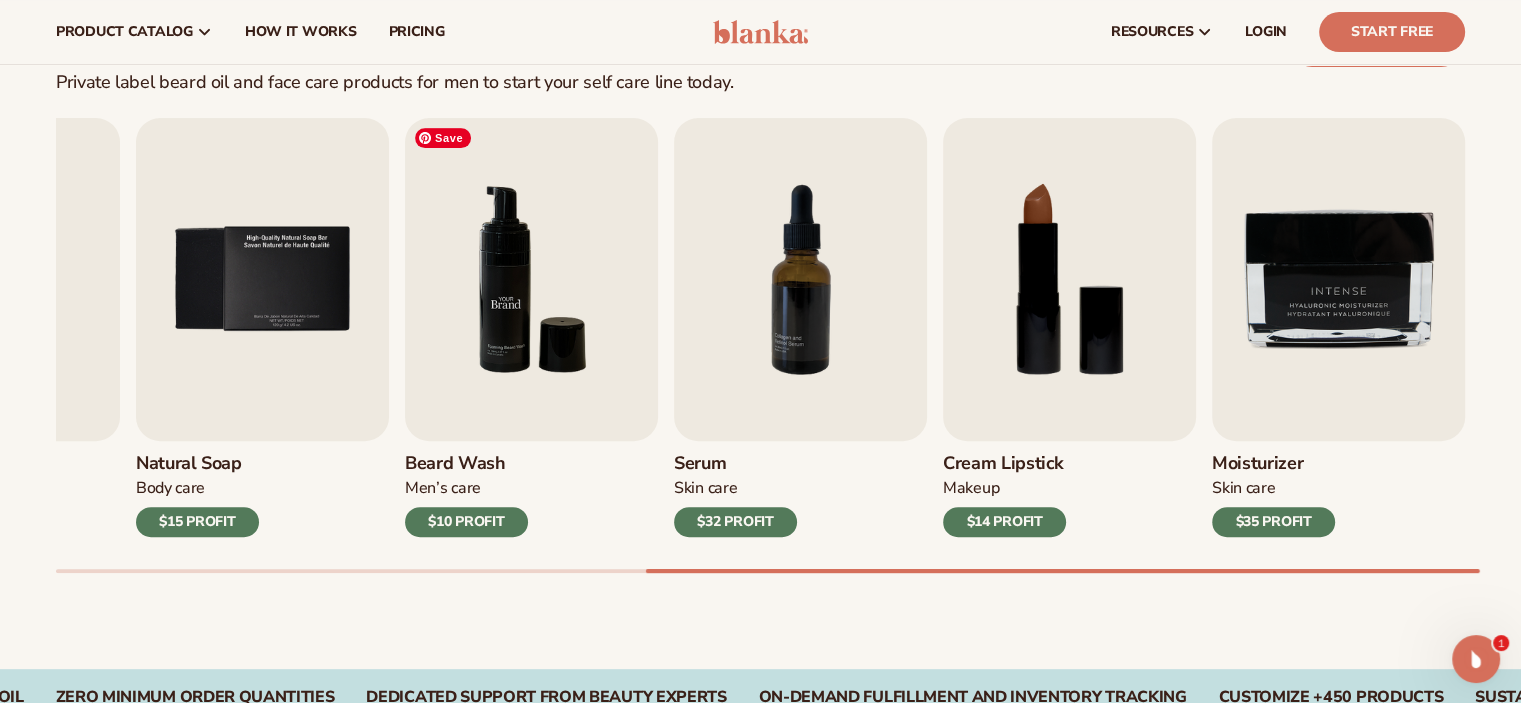 click at bounding box center [531, 279] 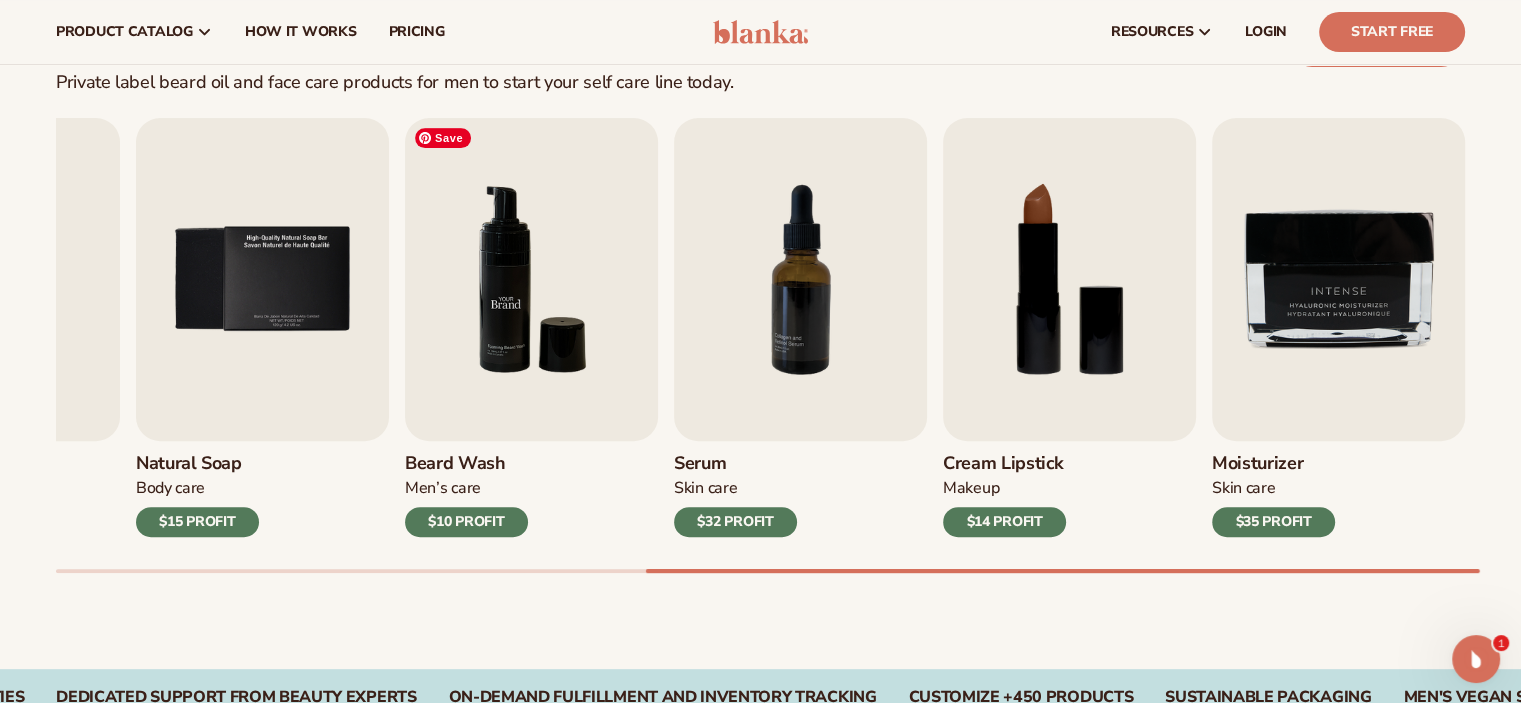 click at bounding box center (531, 279) 